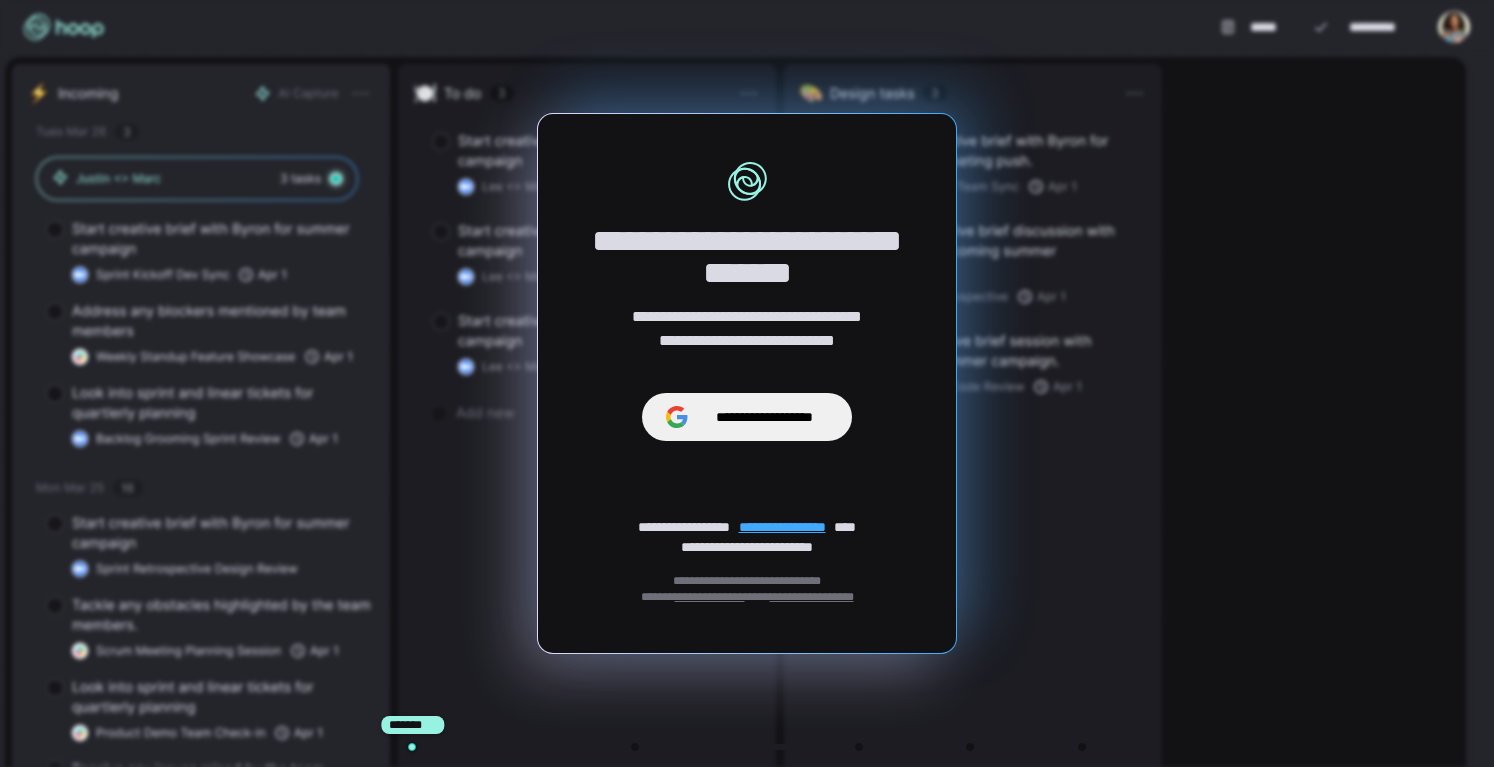 scroll, scrollTop: 0, scrollLeft: 0, axis: both 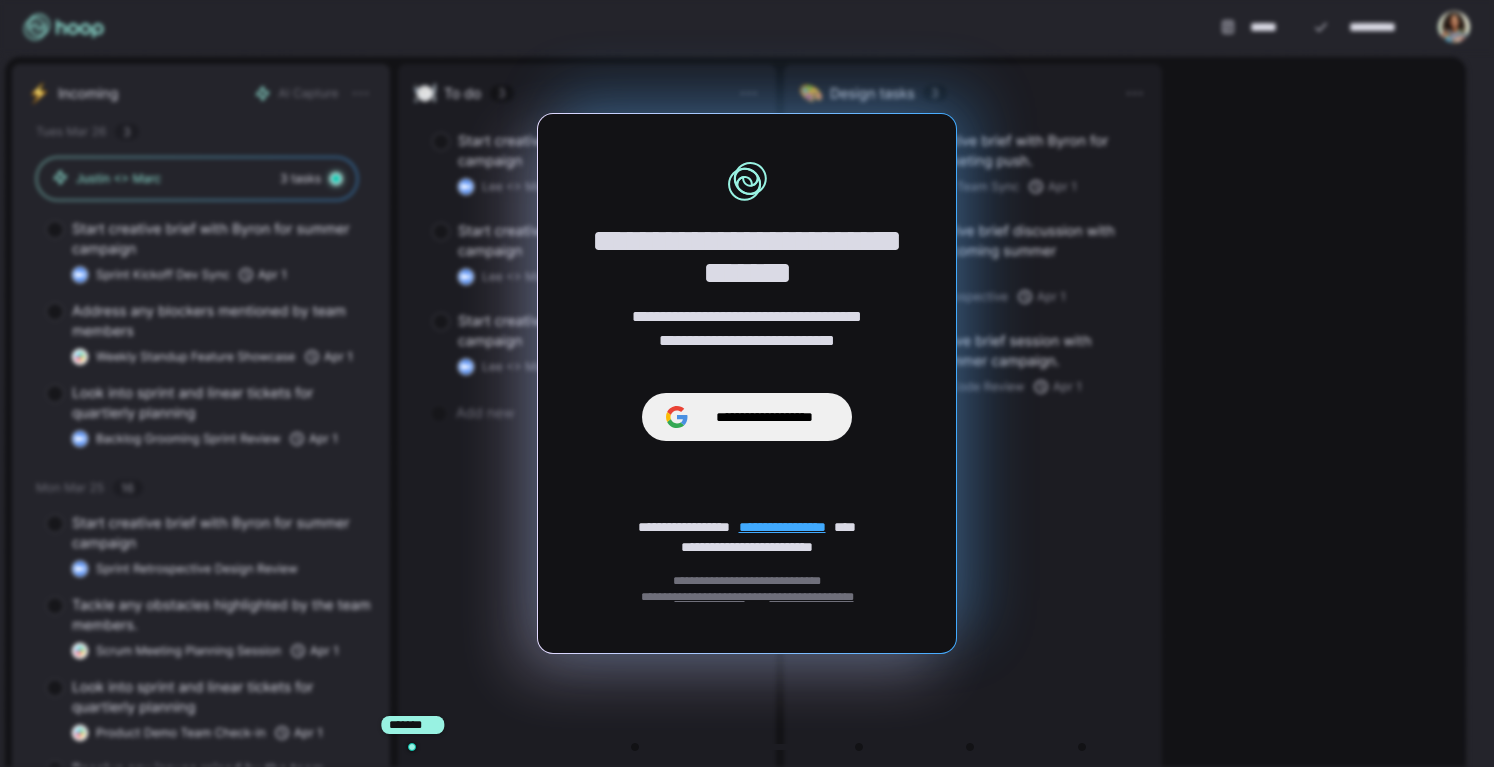 click on "**********" at bounding box center (747, 383) 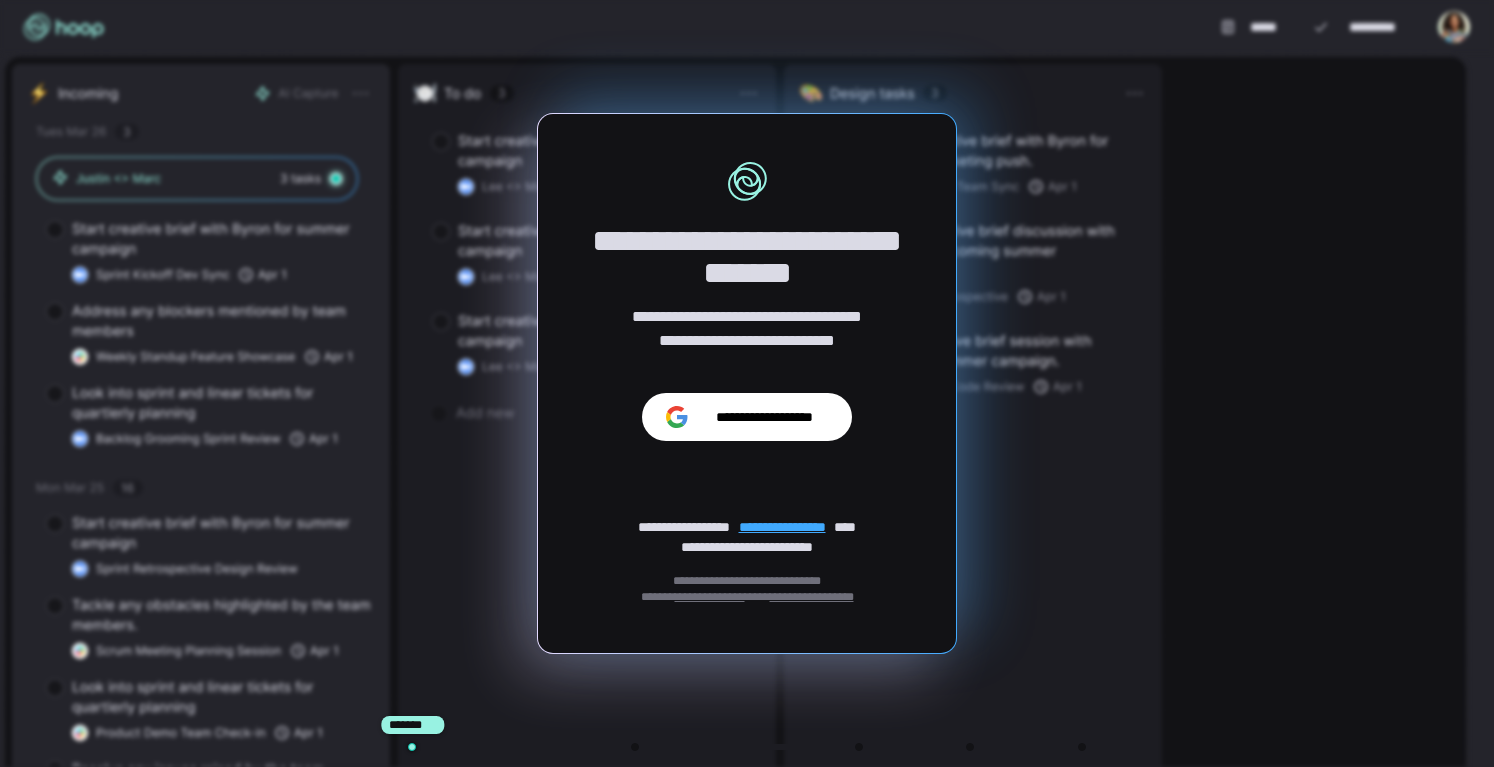 click on "**********" at bounding box center [747, 417] 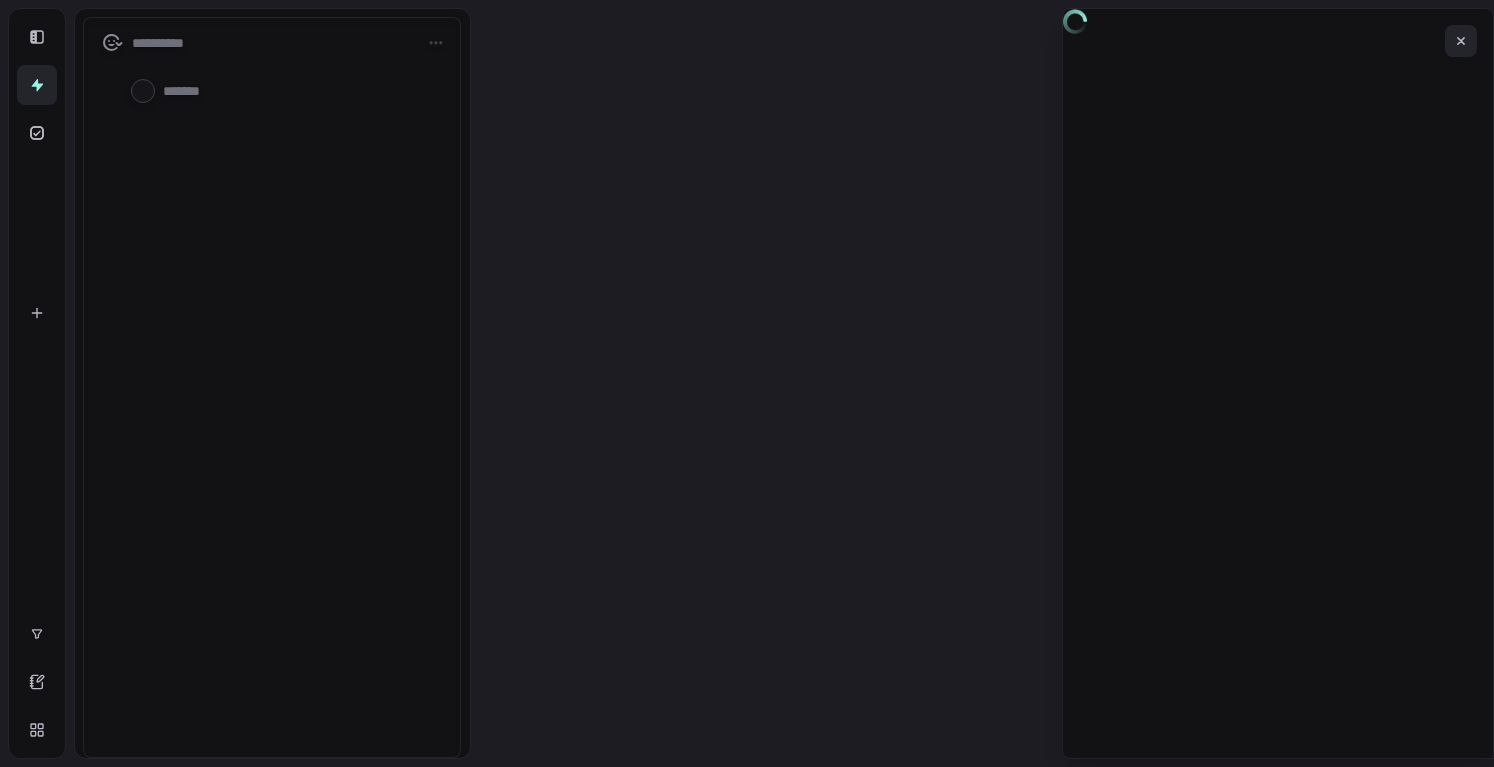 scroll, scrollTop: 0, scrollLeft: 0, axis: both 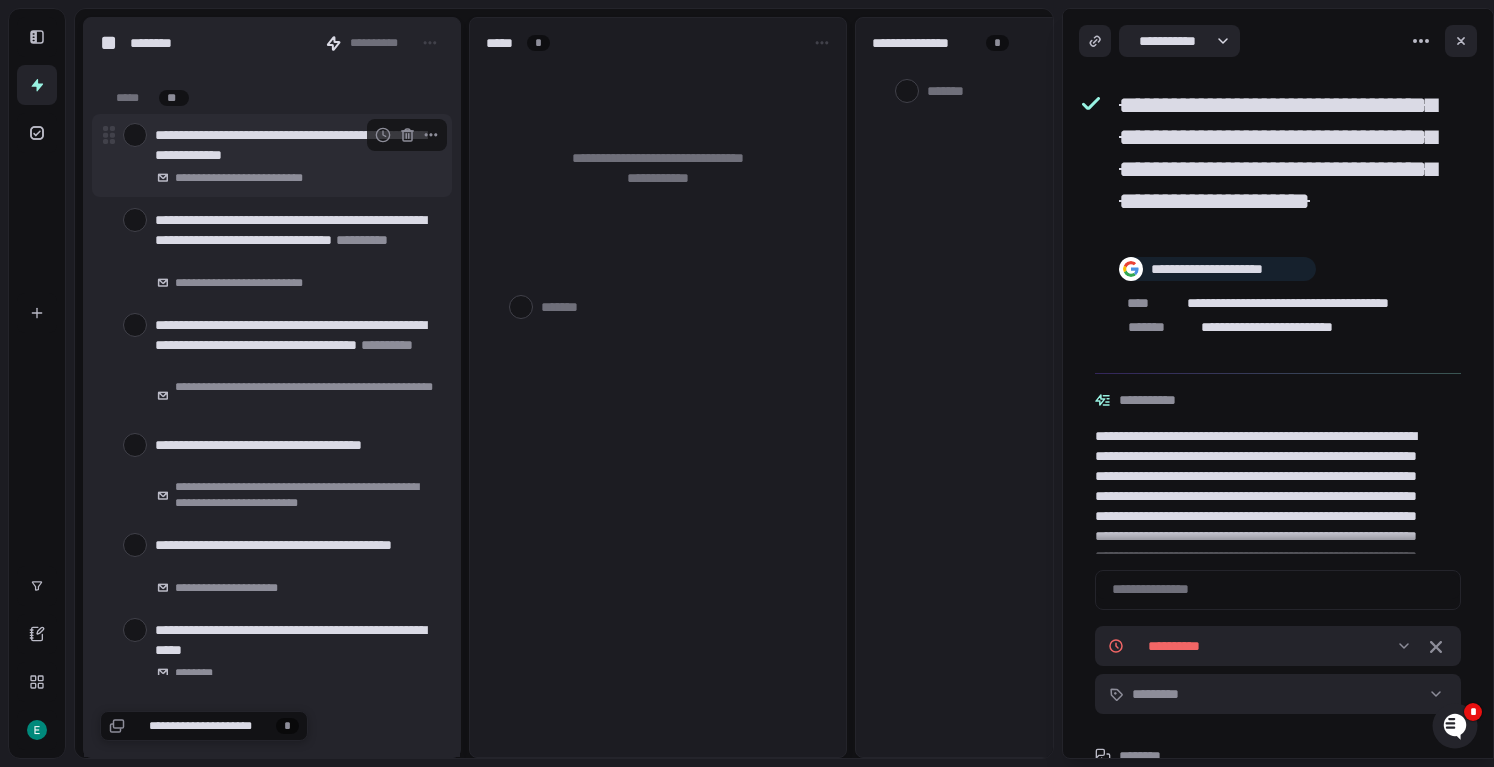 click at bounding box center [135, 135] 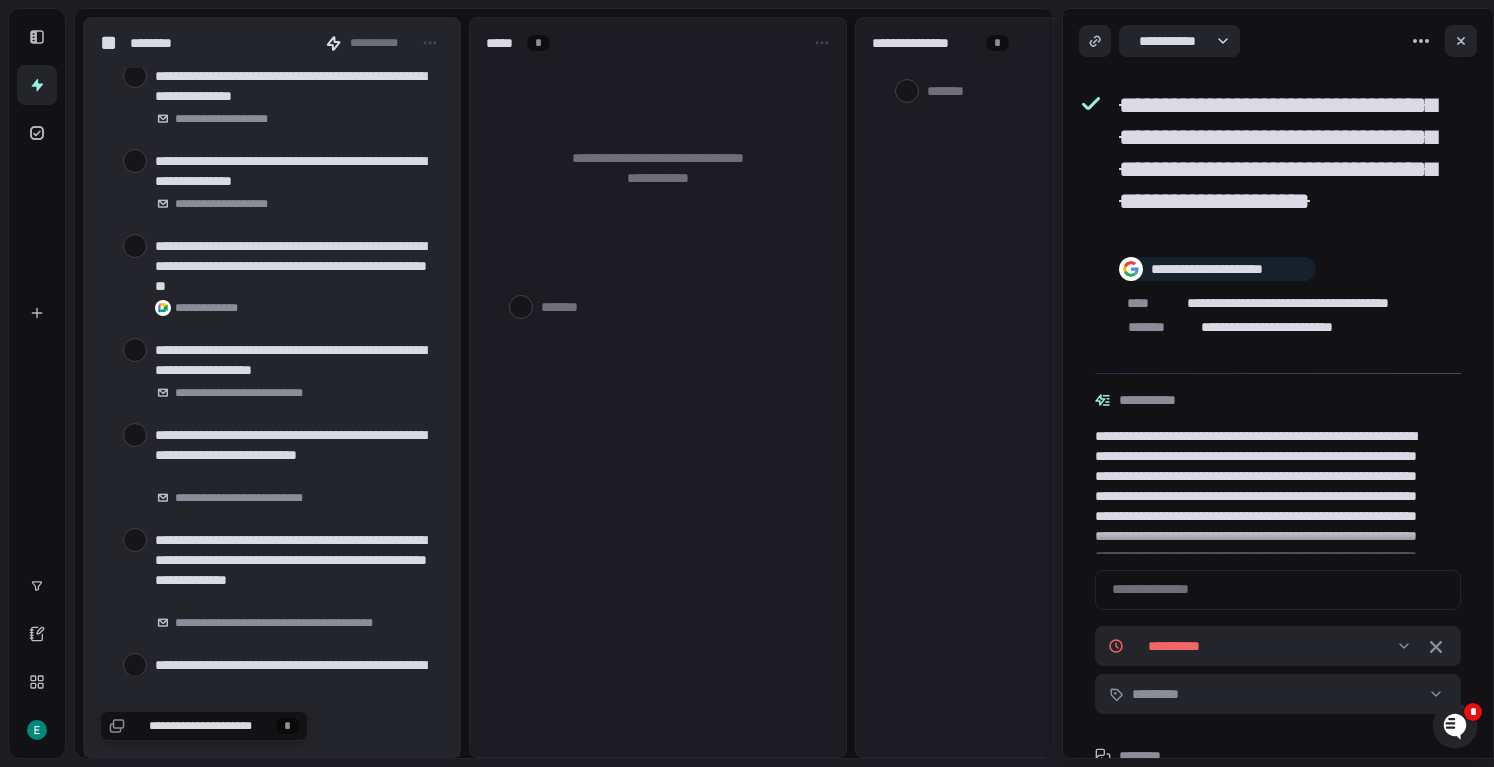 scroll, scrollTop: 26175, scrollLeft: 0, axis: vertical 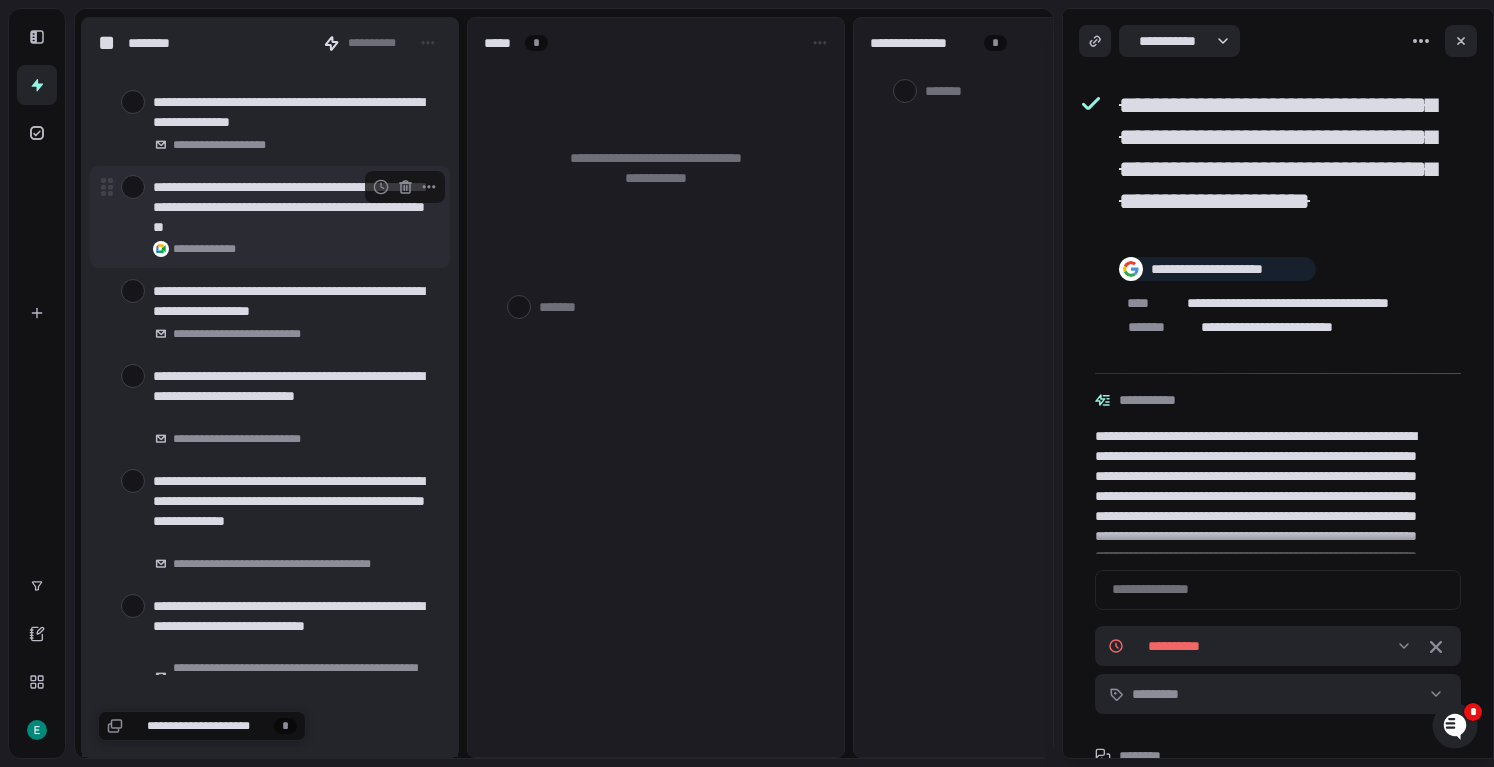 click at bounding box center [133, 187] 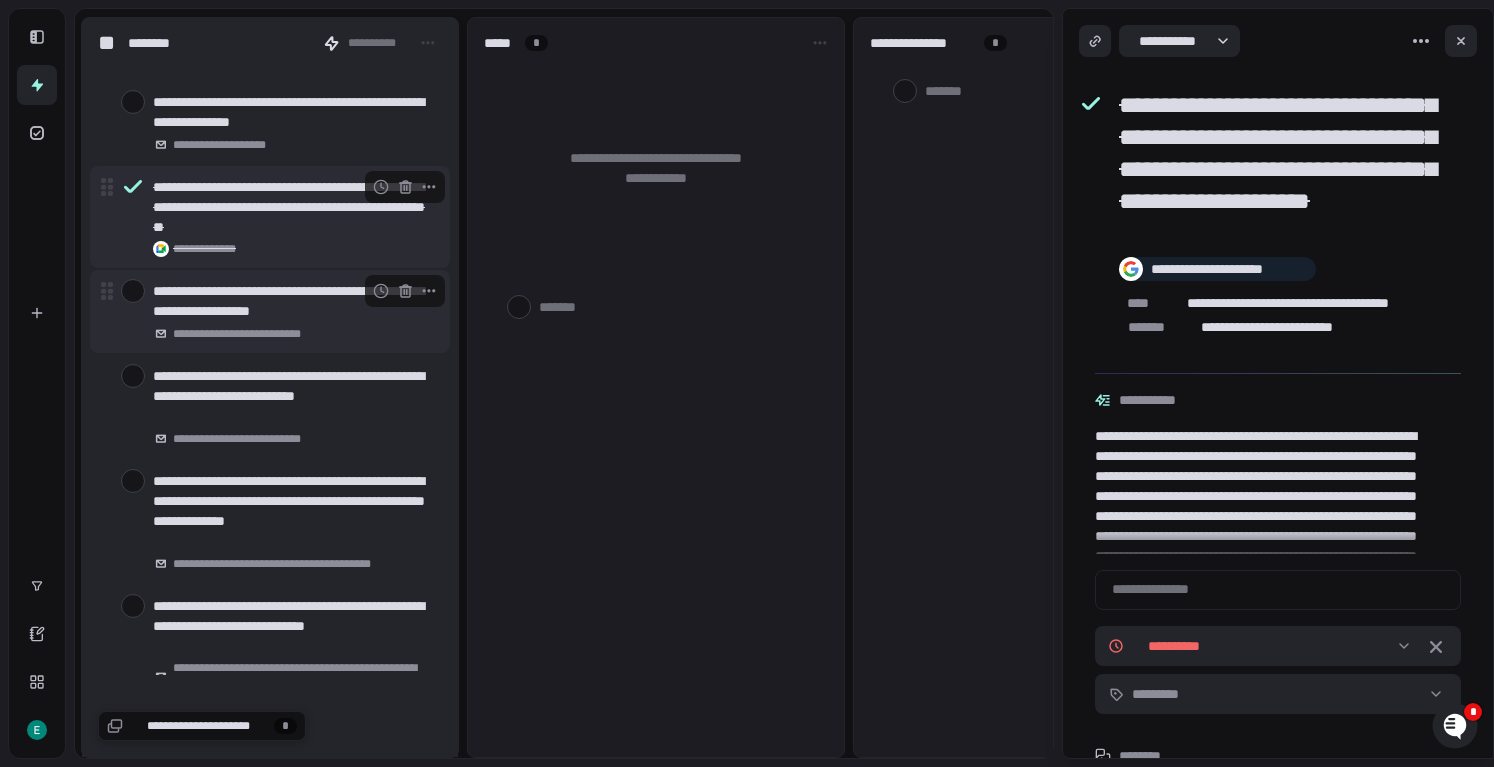 click at bounding box center (133, 291) 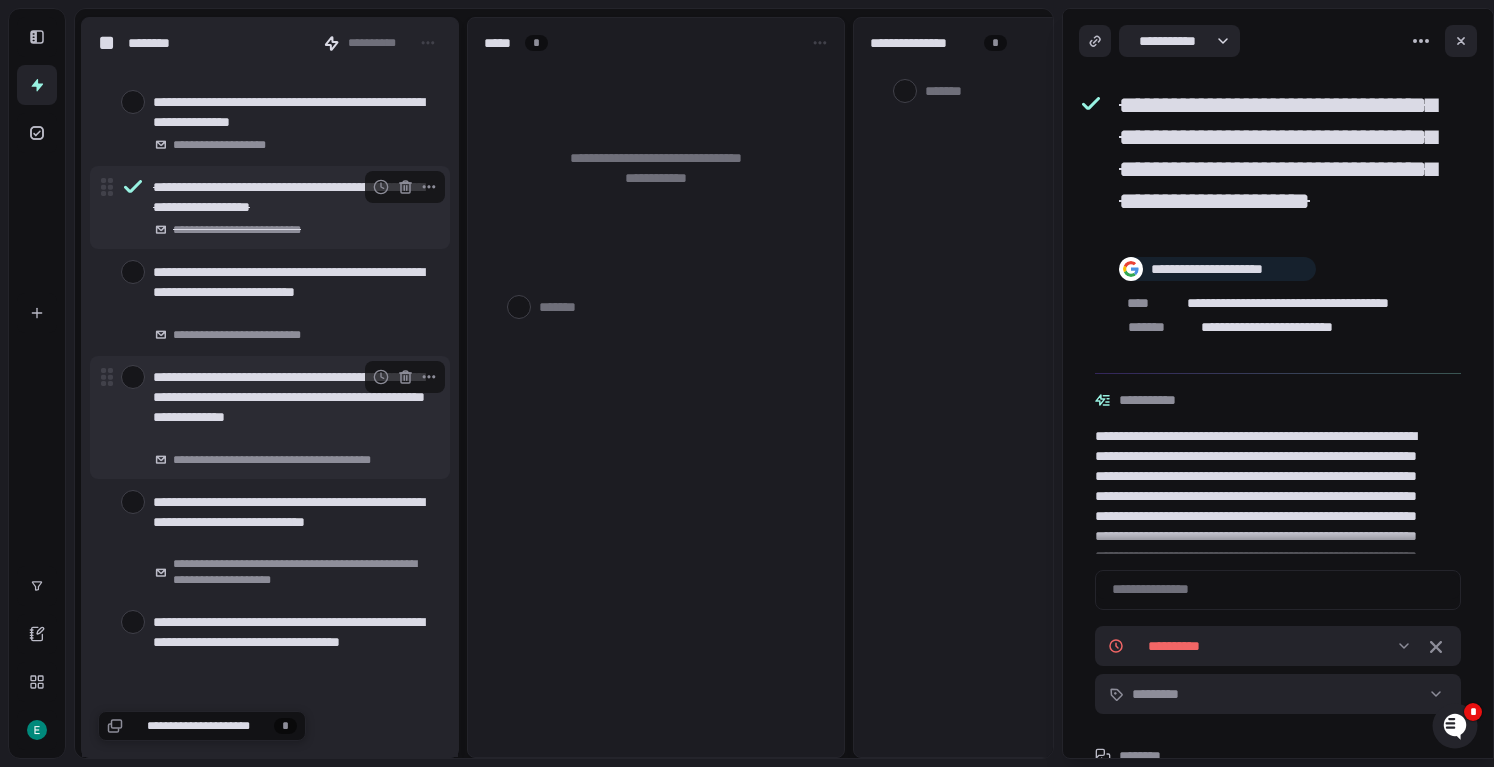click on "**********" at bounding box center [270, 302] 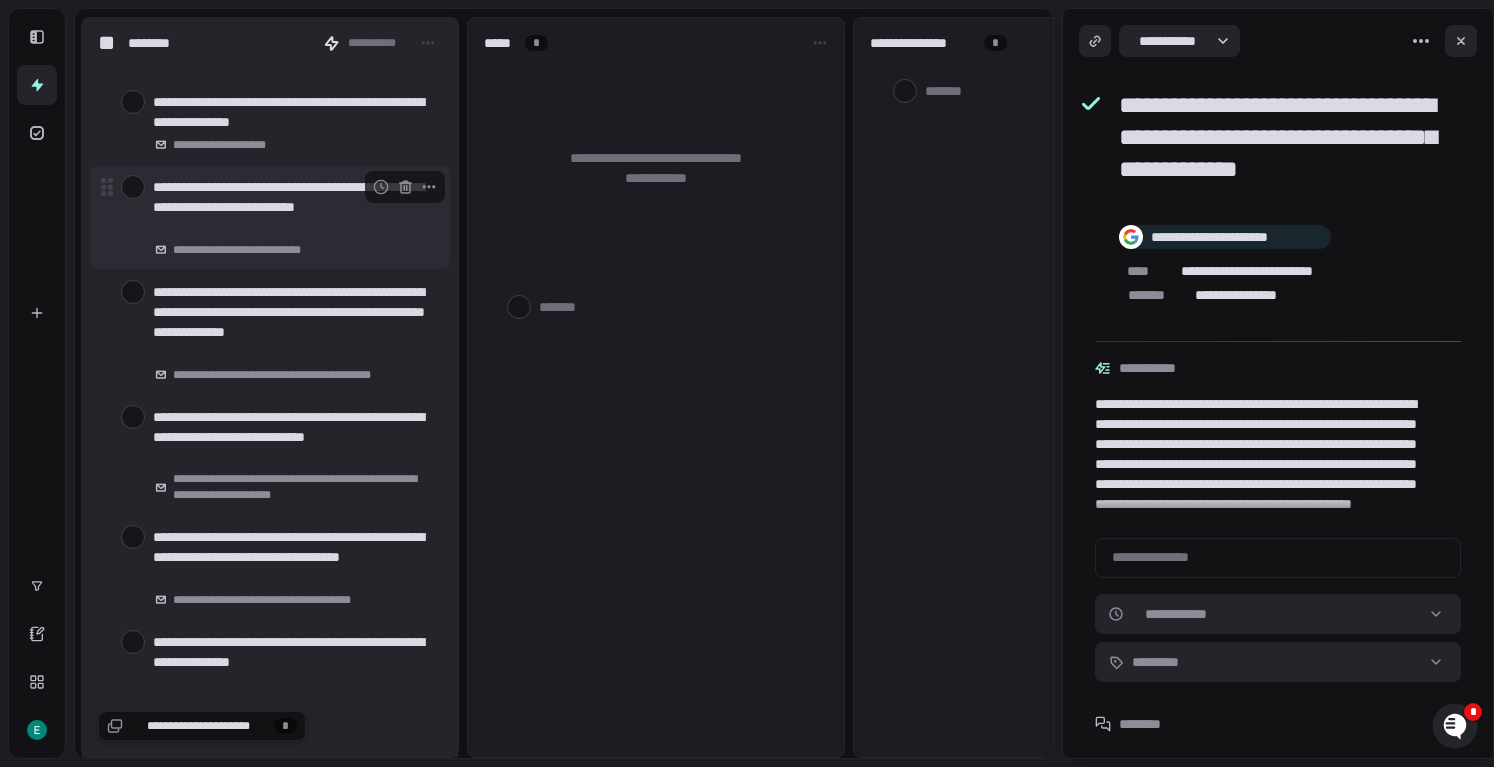 click at bounding box center [133, 187] 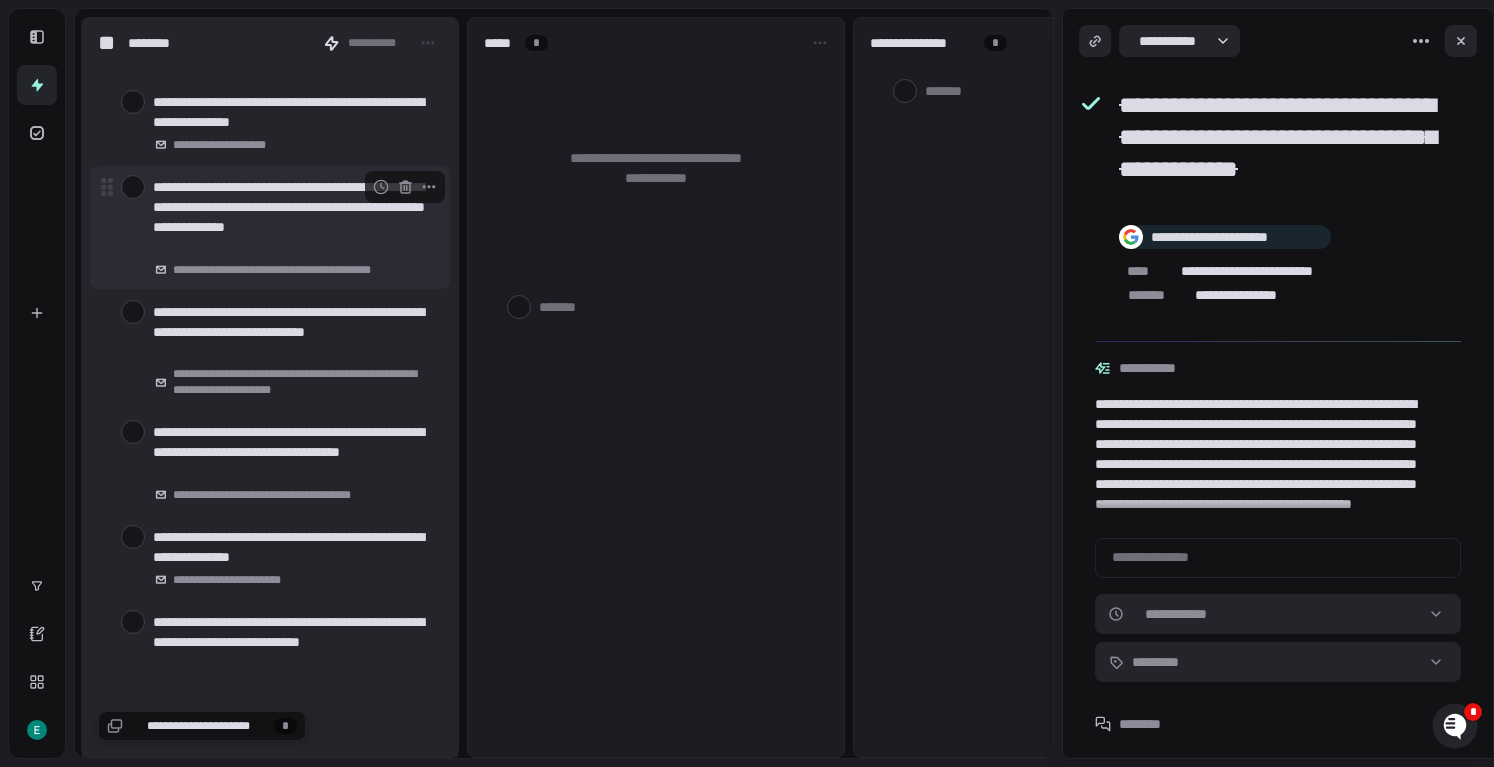 click at bounding box center [133, 187] 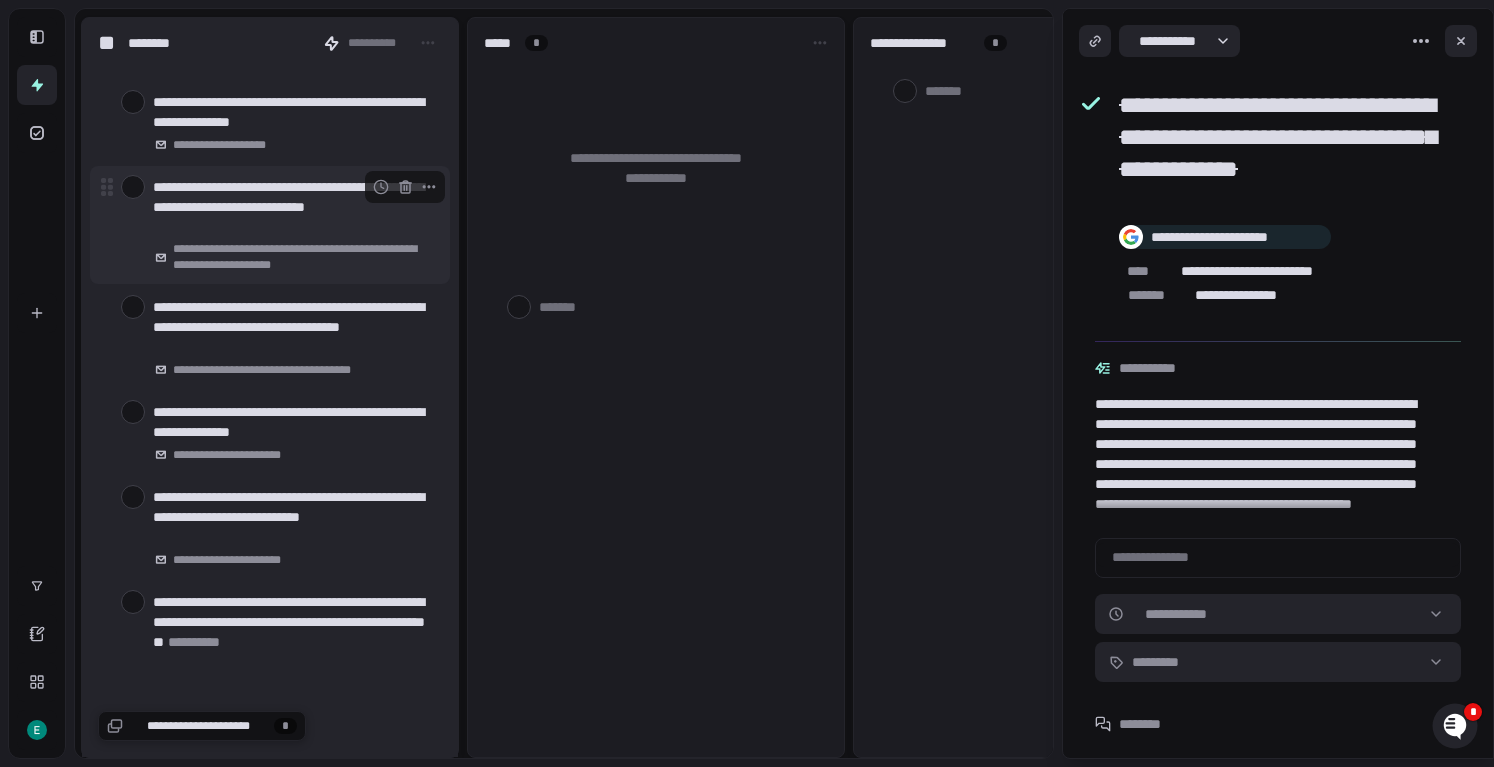 click on "**********" at bounding box center (293, 207) 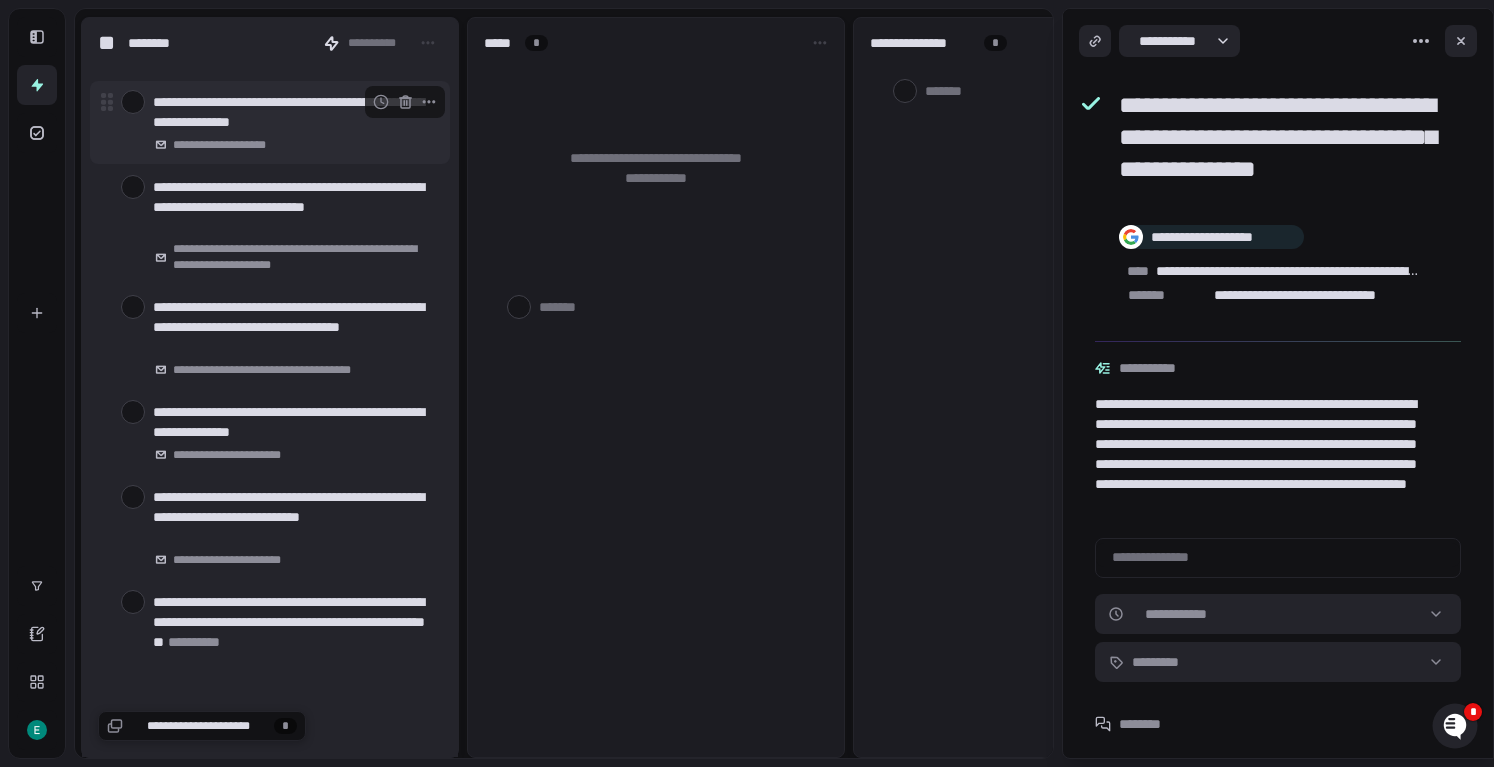 click at bounding box center [133, 102] 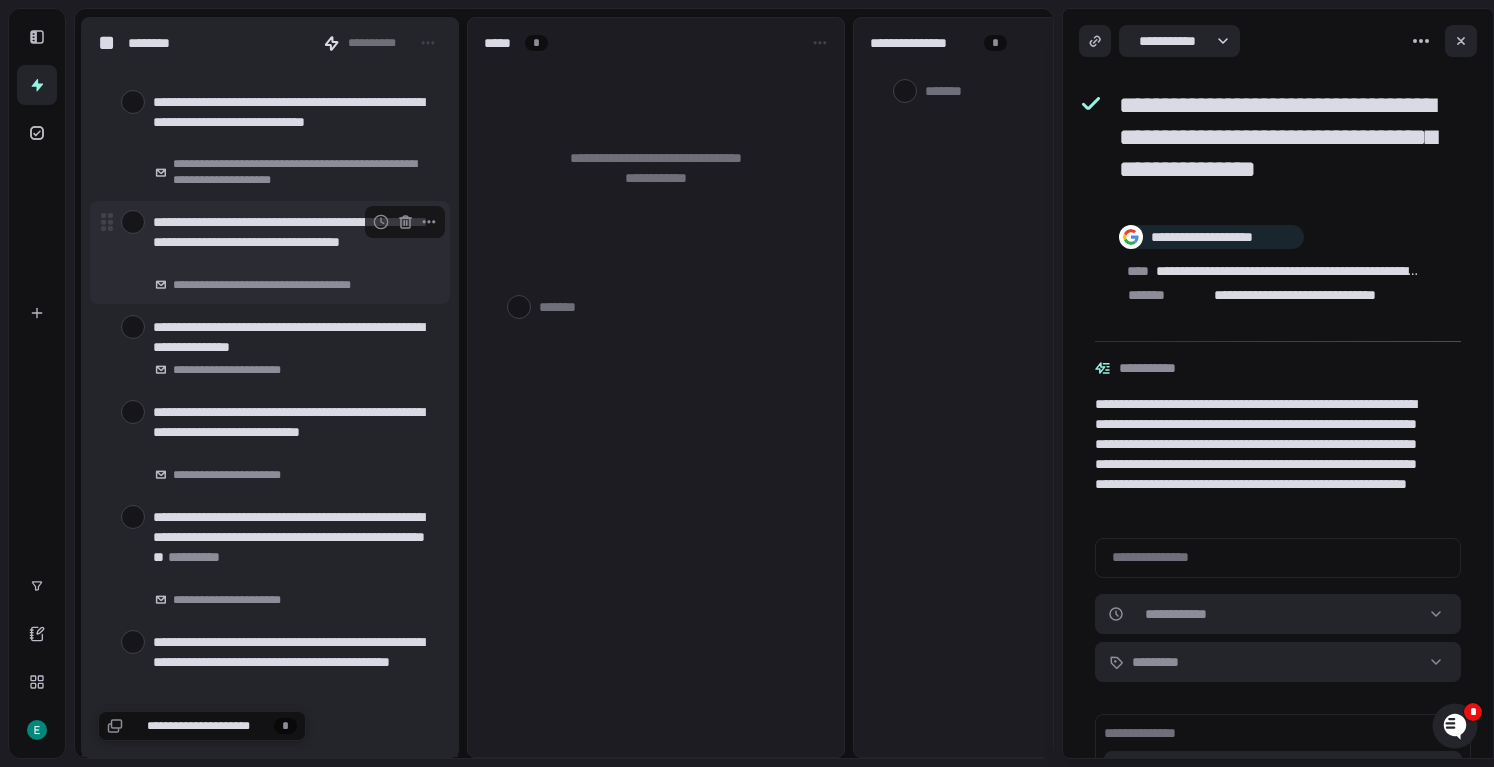 click on "**********" at bounding box center (293, 242) 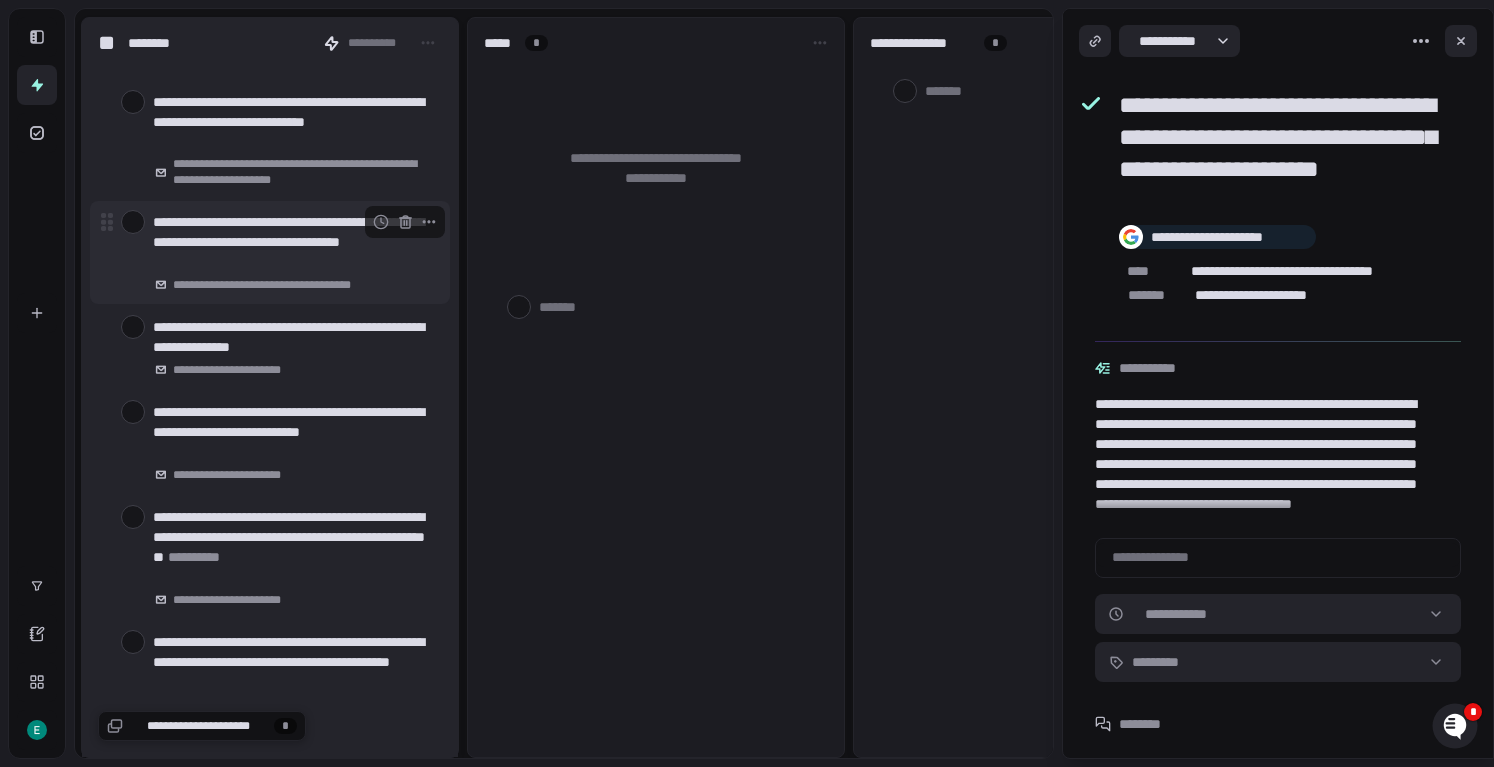 click at bounding box center (133, 222) 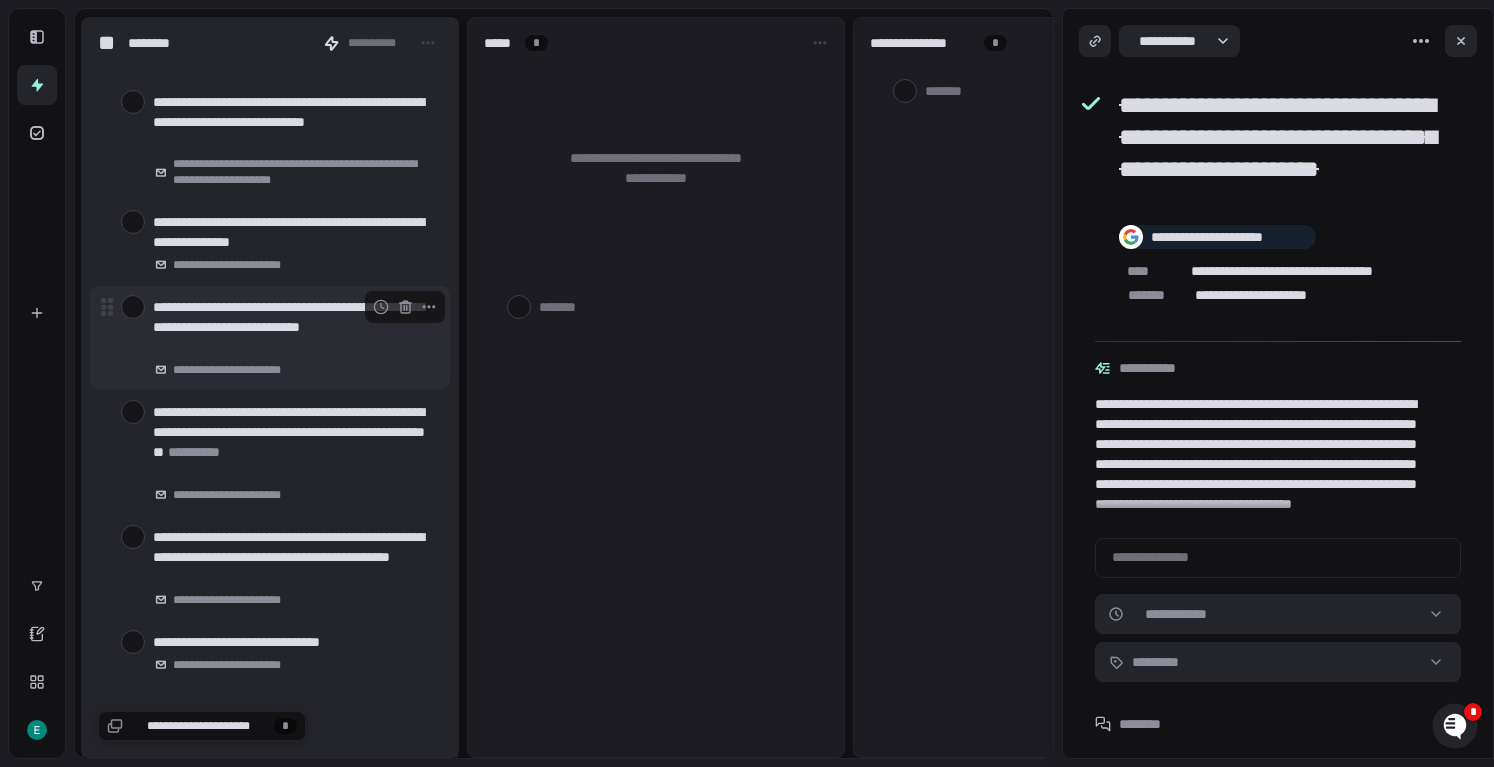 click on "**********" at bounding box center (293, 327) 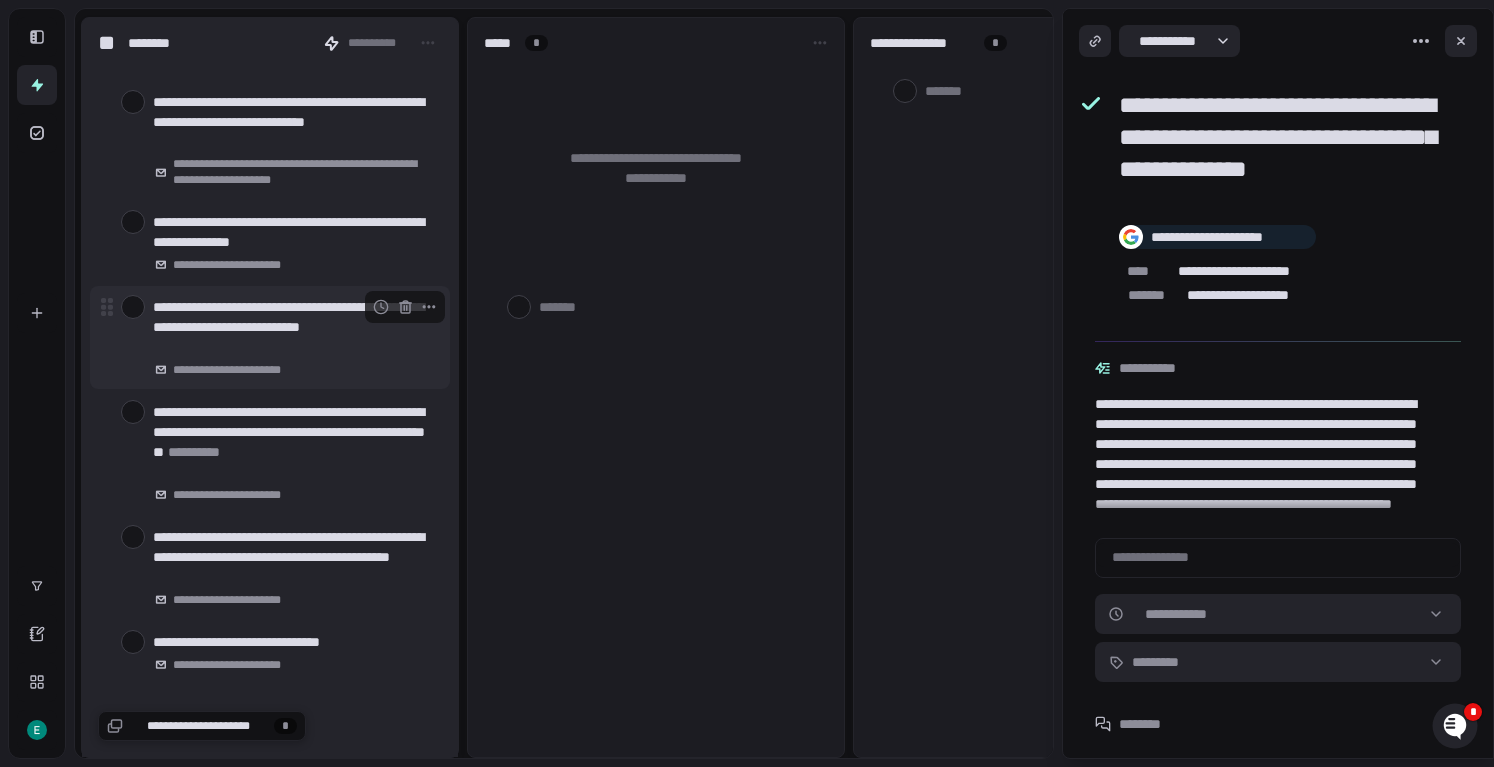 click at bounding box center (133, 307) 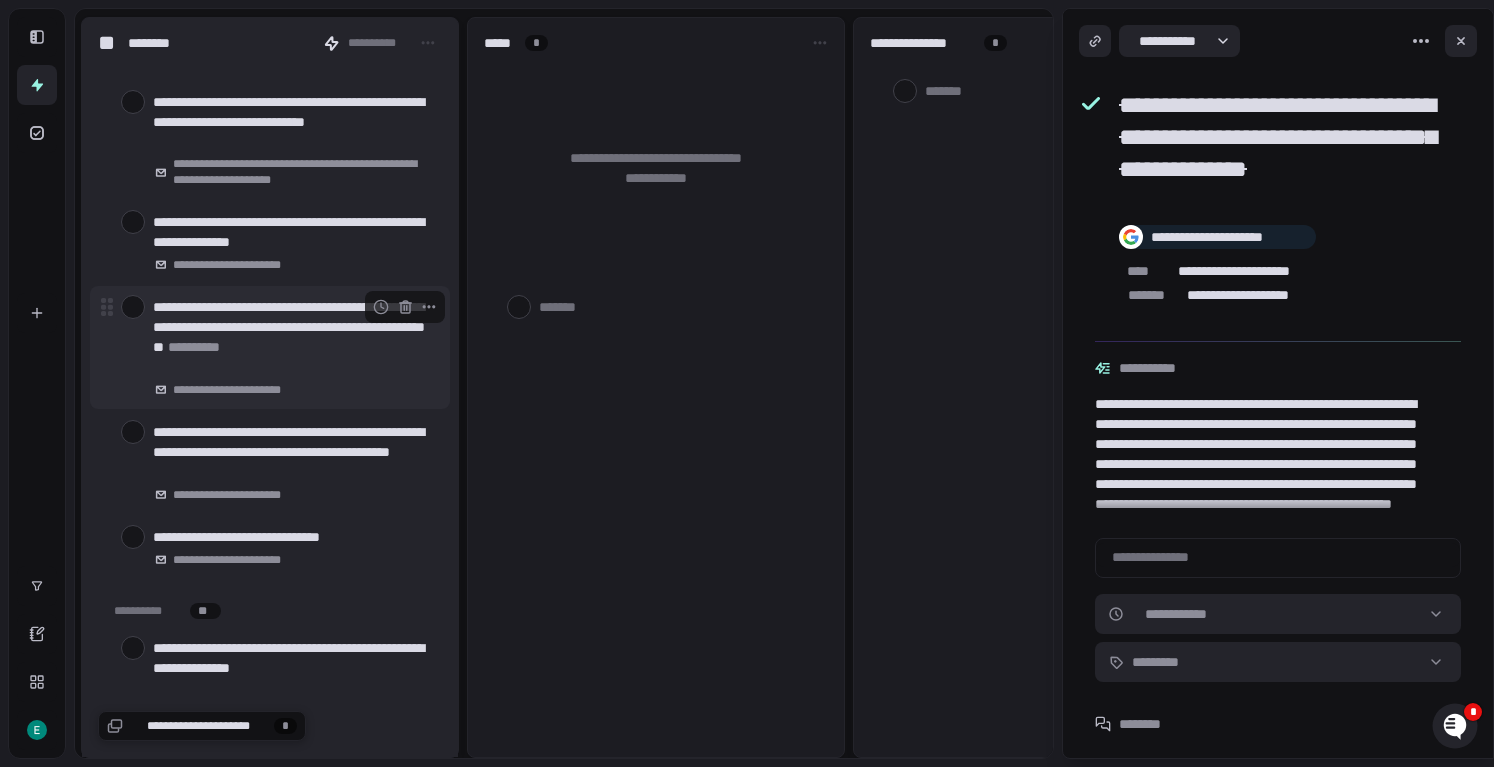 click on "**********" at bounding box center (293, 337) 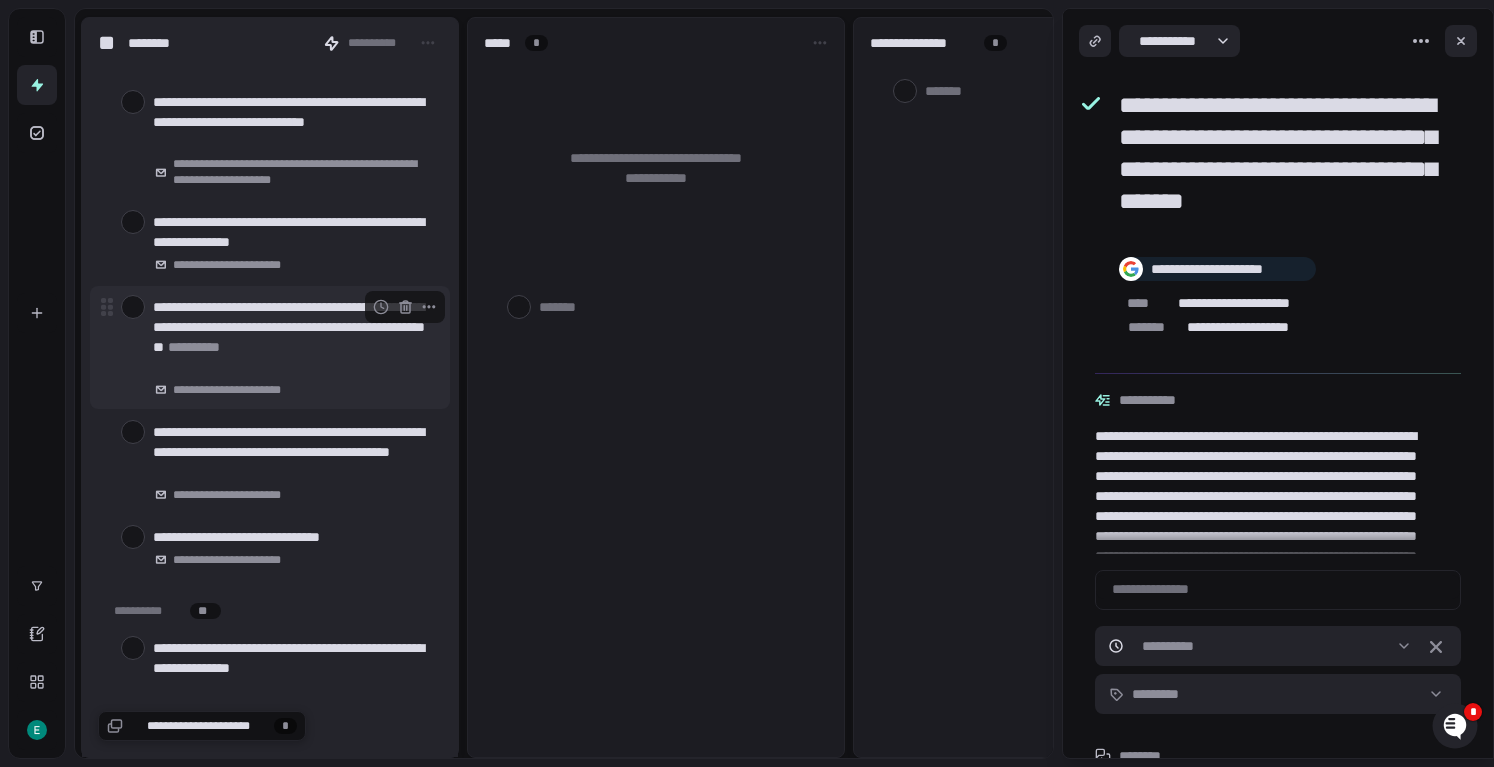 scroll, scrollTop: 26246, scrollLeft: 0, axis: vertical 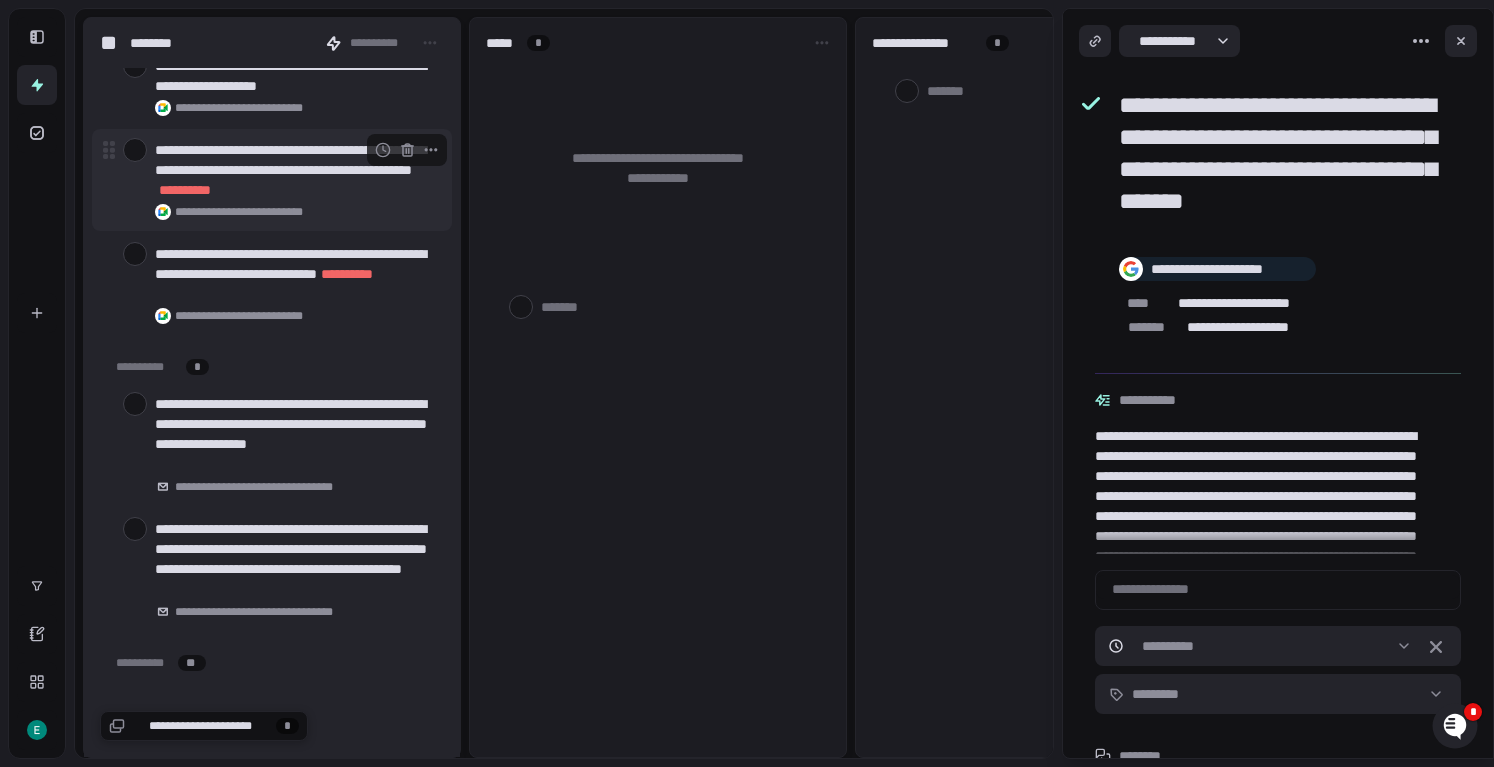 click at bounding box center [135, 150] 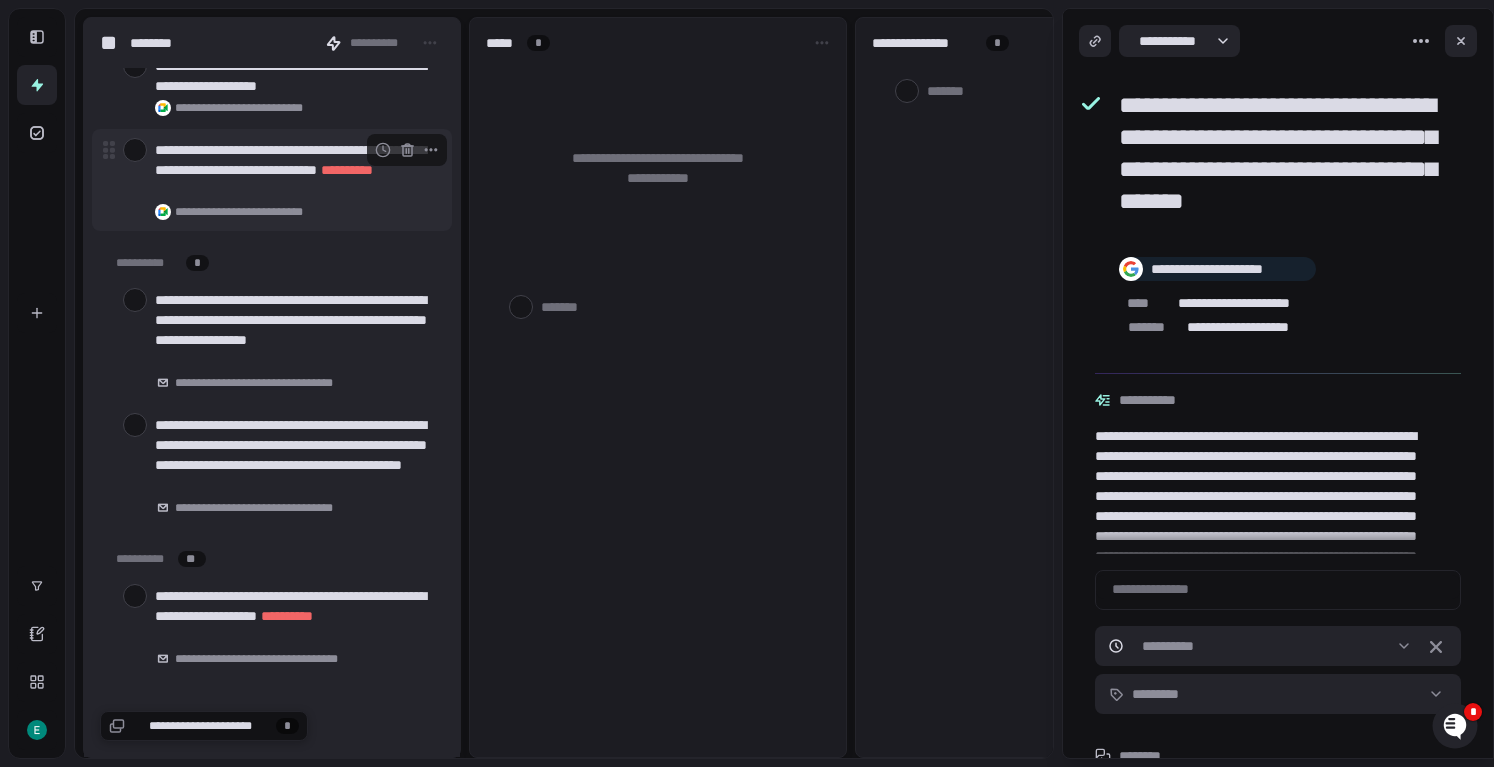 click at bounding box center [135, 150] 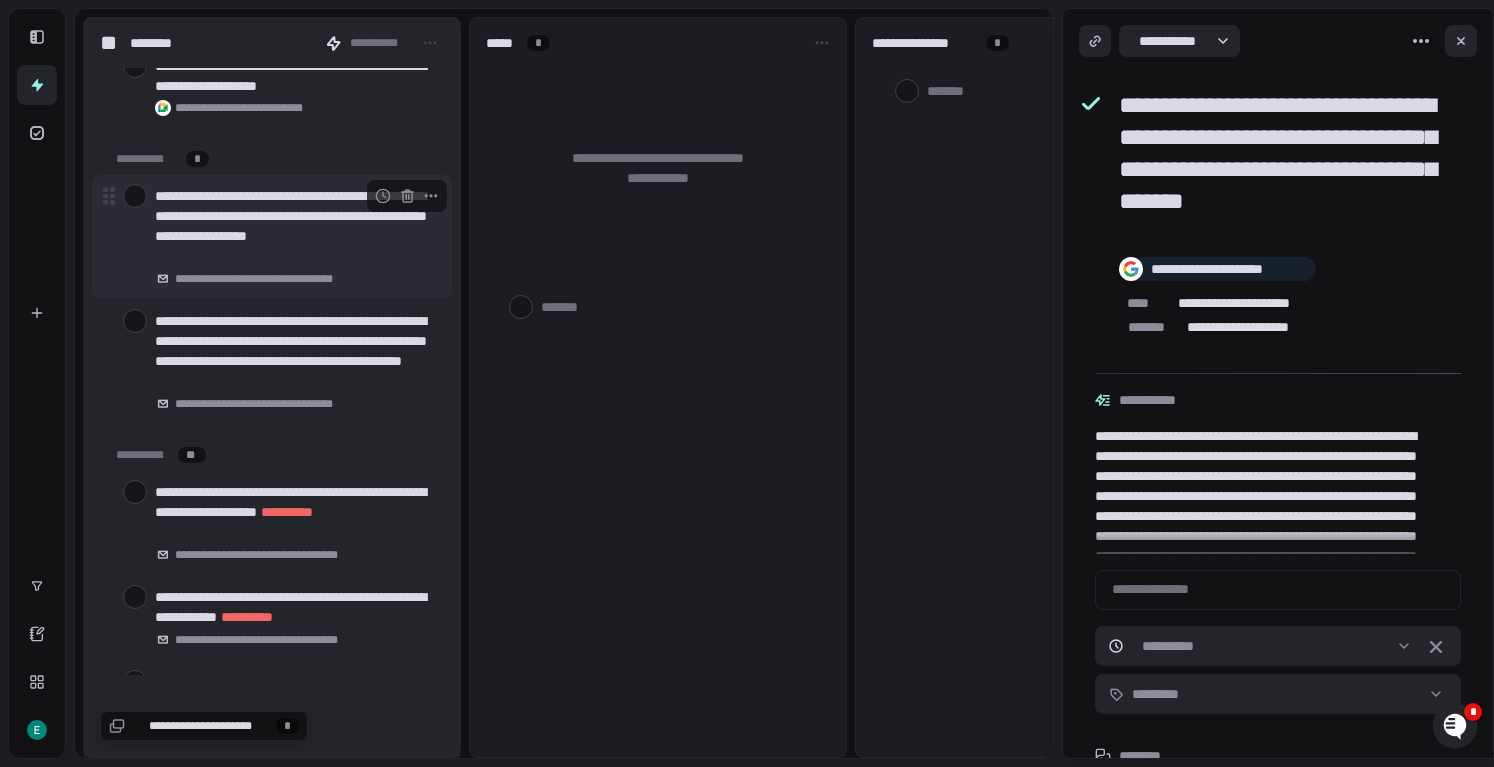 click at bounding box center [135, 196] 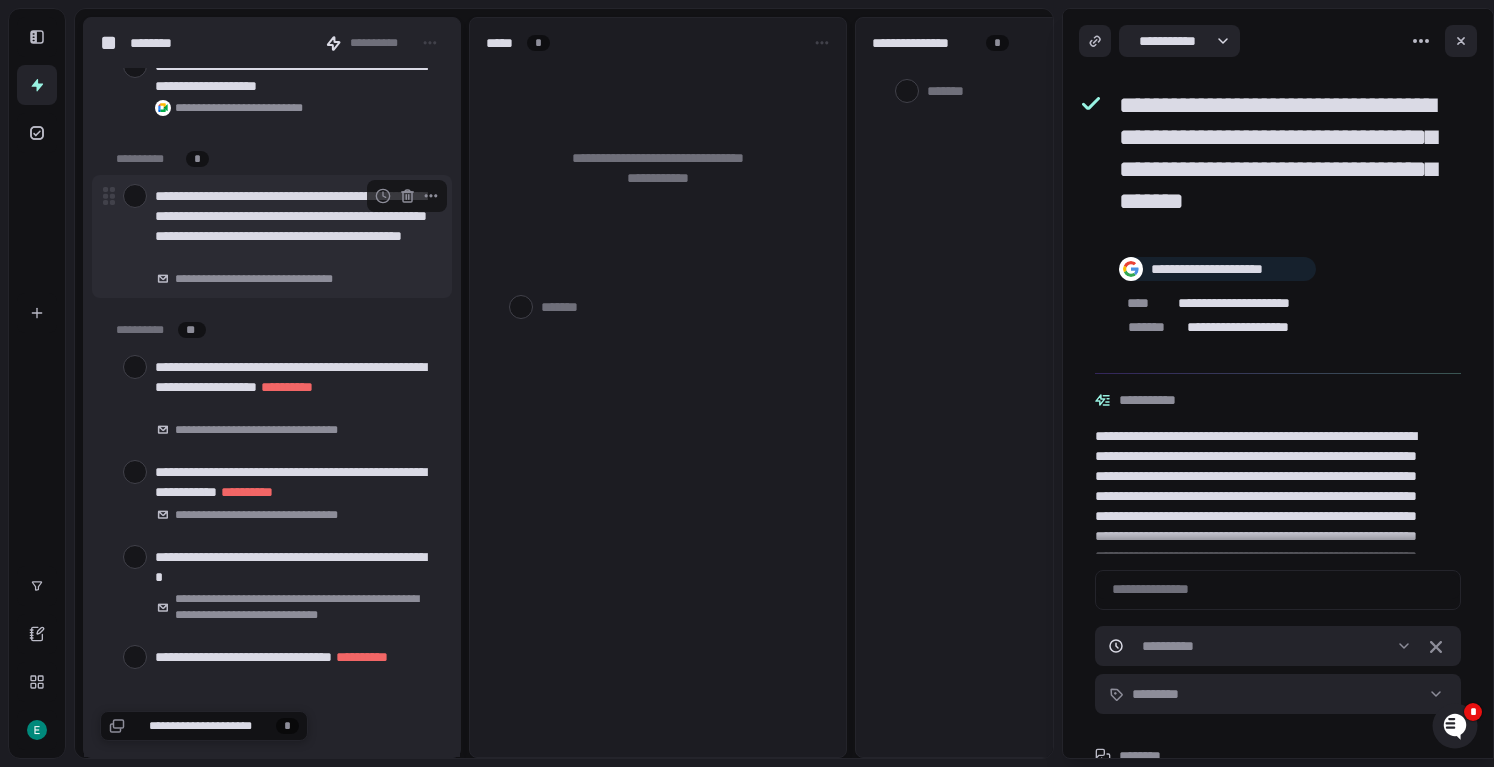 click at bounding box center [135, 196] 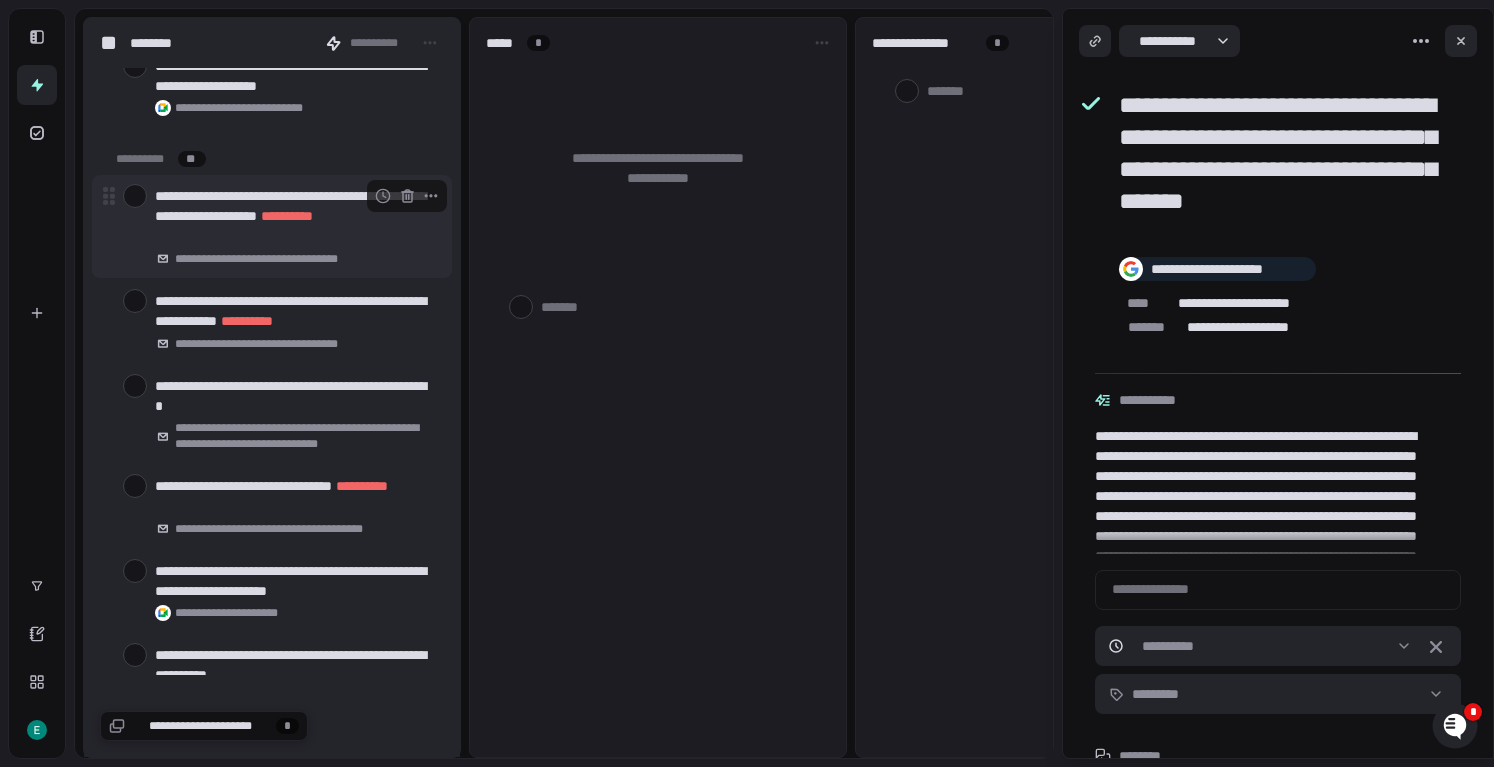 click at bounding box center (135, 196) 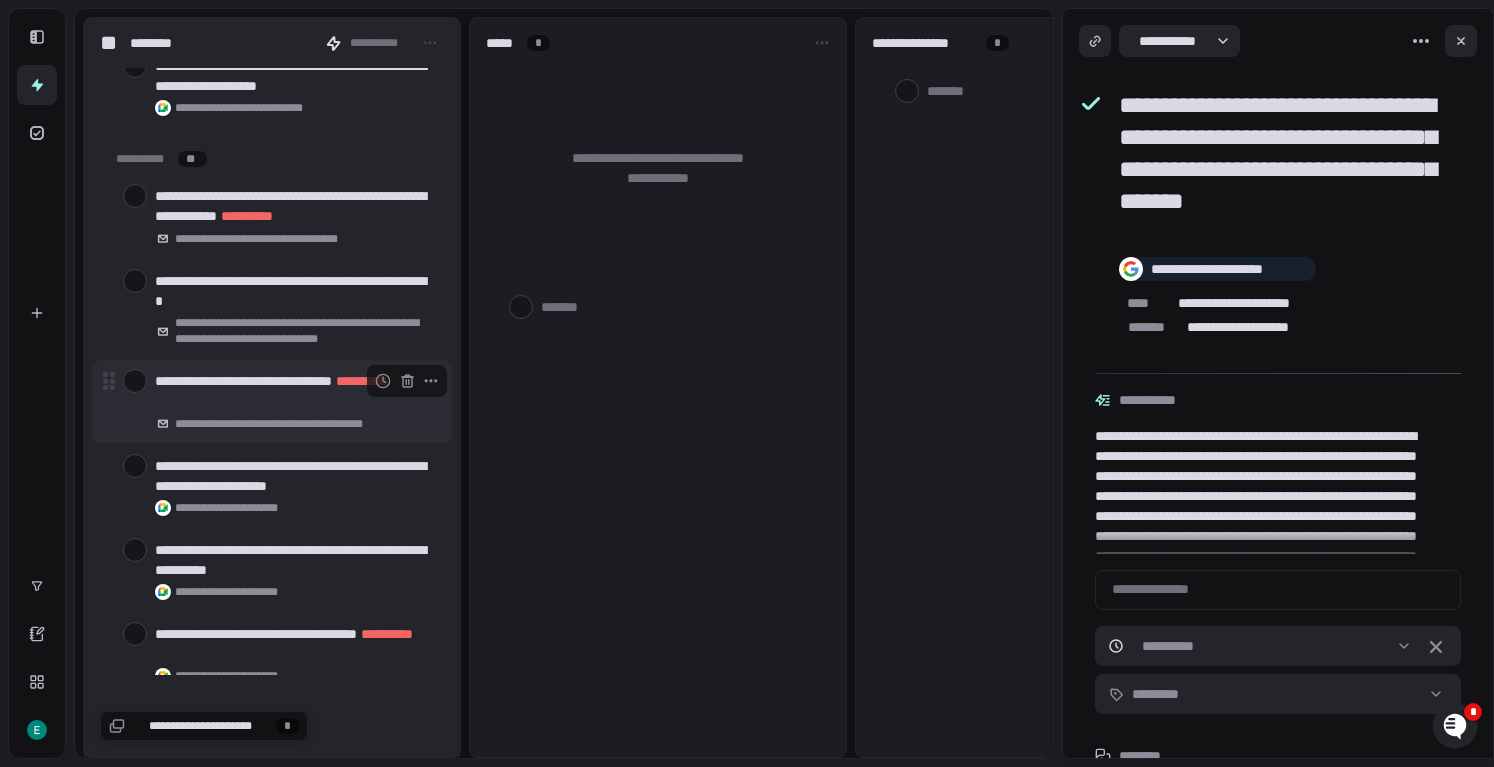 click at bounding box center [135, 381] 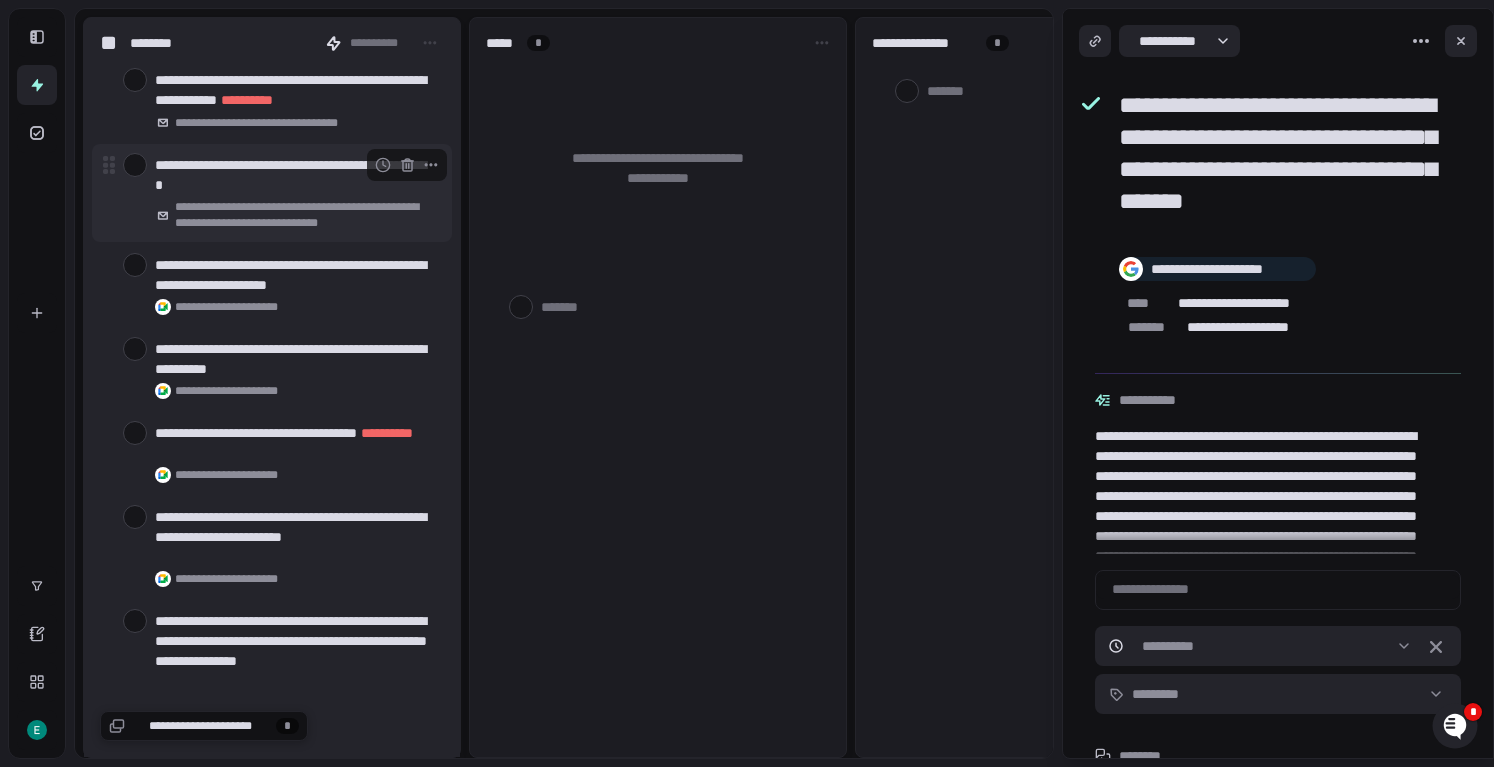 scroll, scrollTop: 49367, scrollLeft: 0, axis: vertical 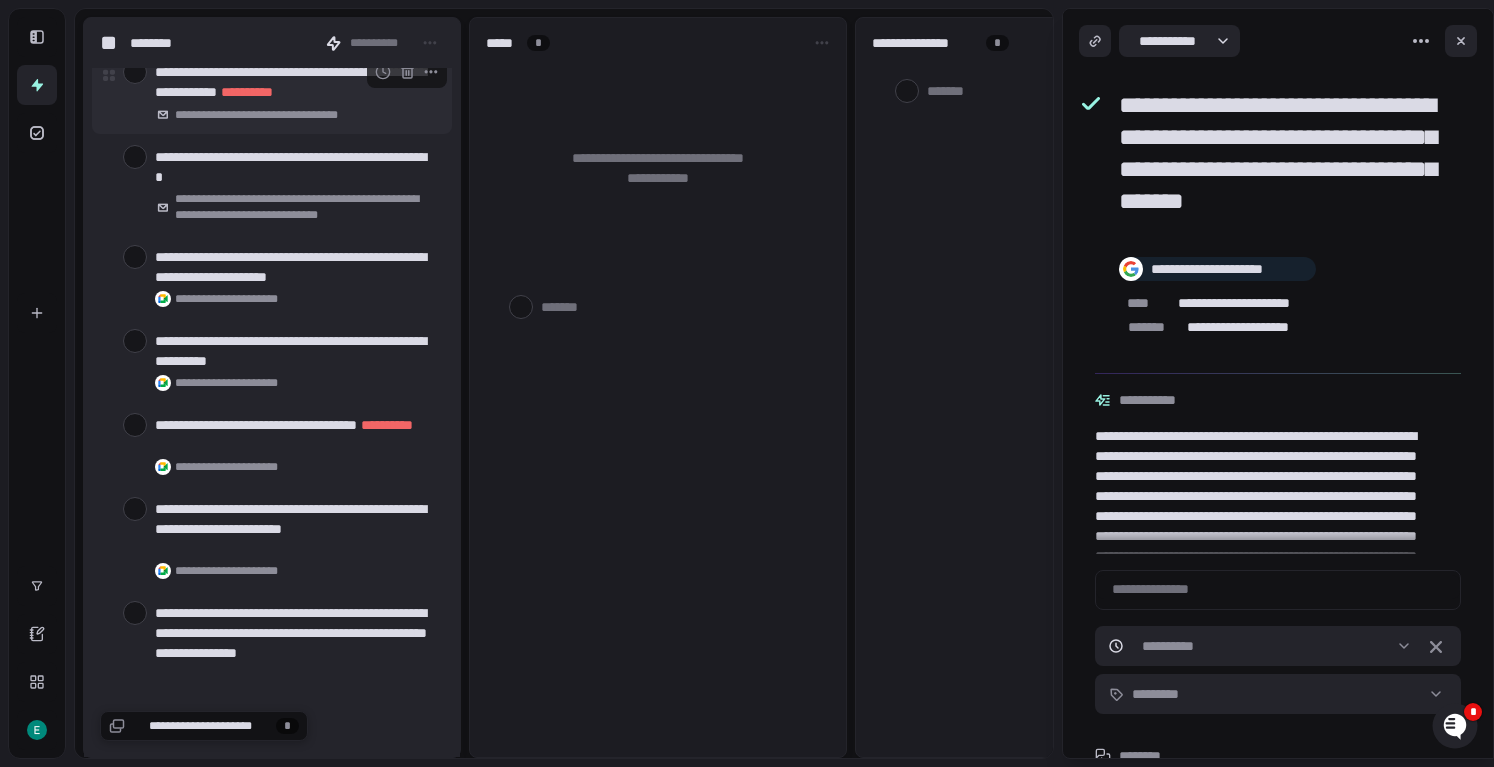 click at bounding box center [135, 72] 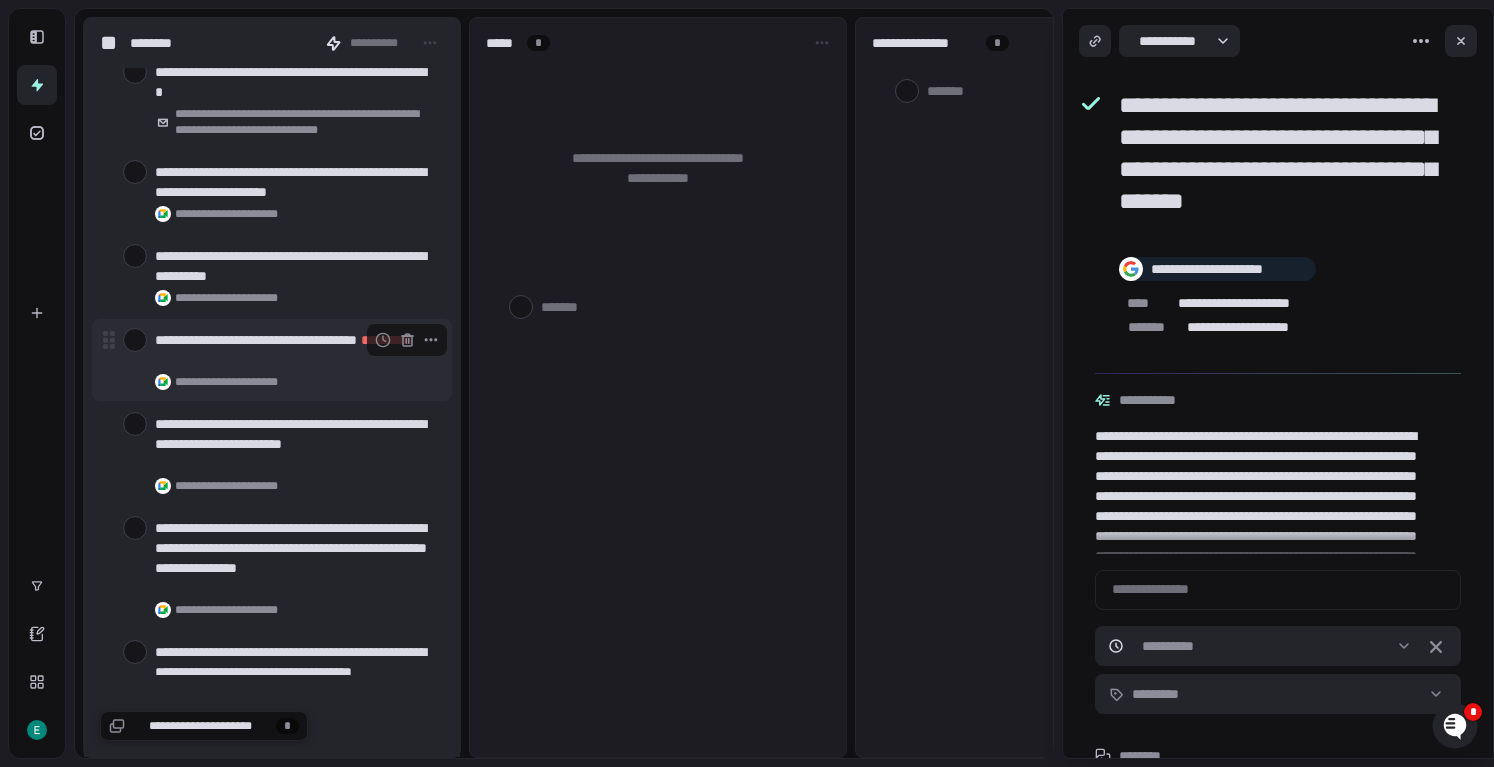 click at bounding box center [135, 340] 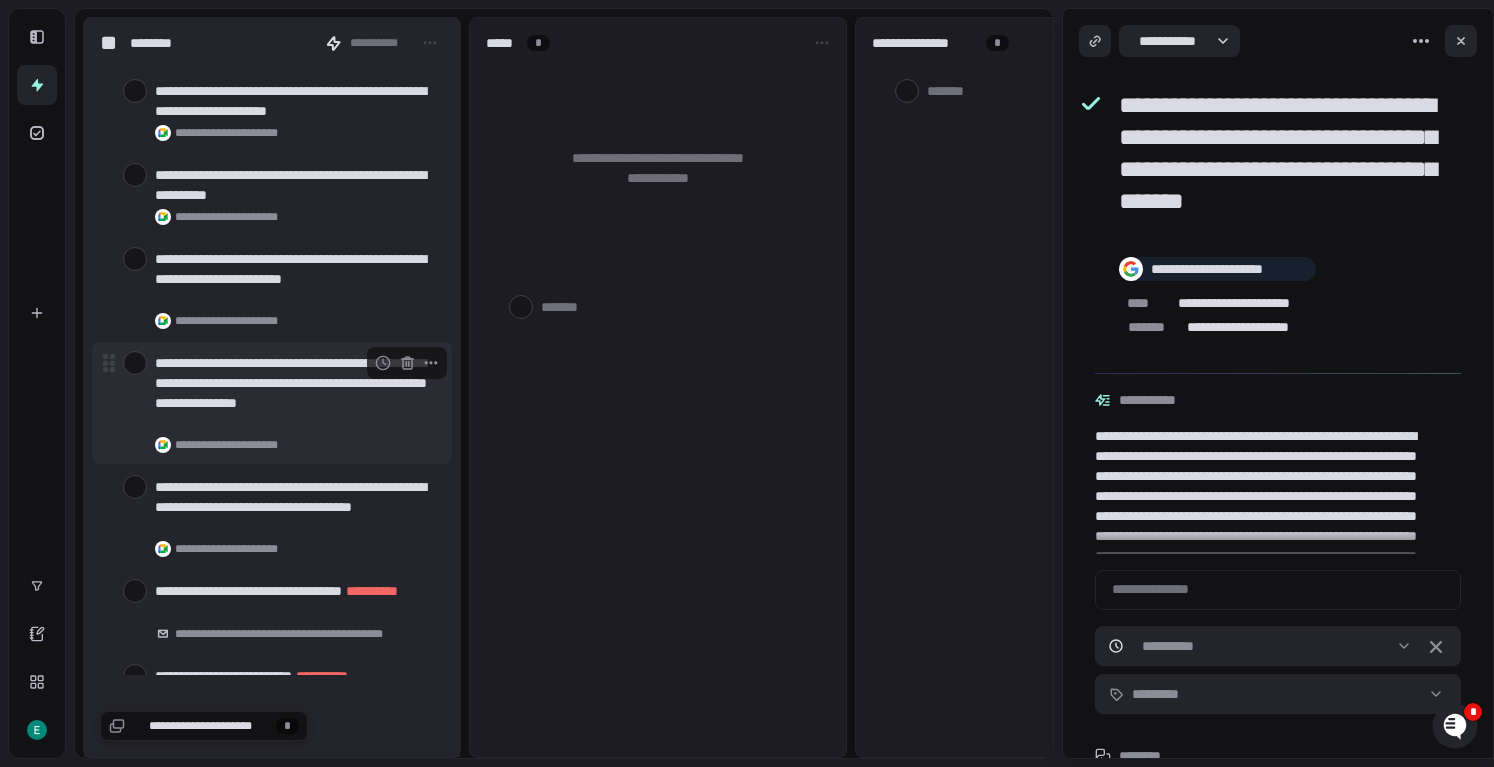 scroll, scrollTop: 49797, scrollLeft: 0, axis: vertical 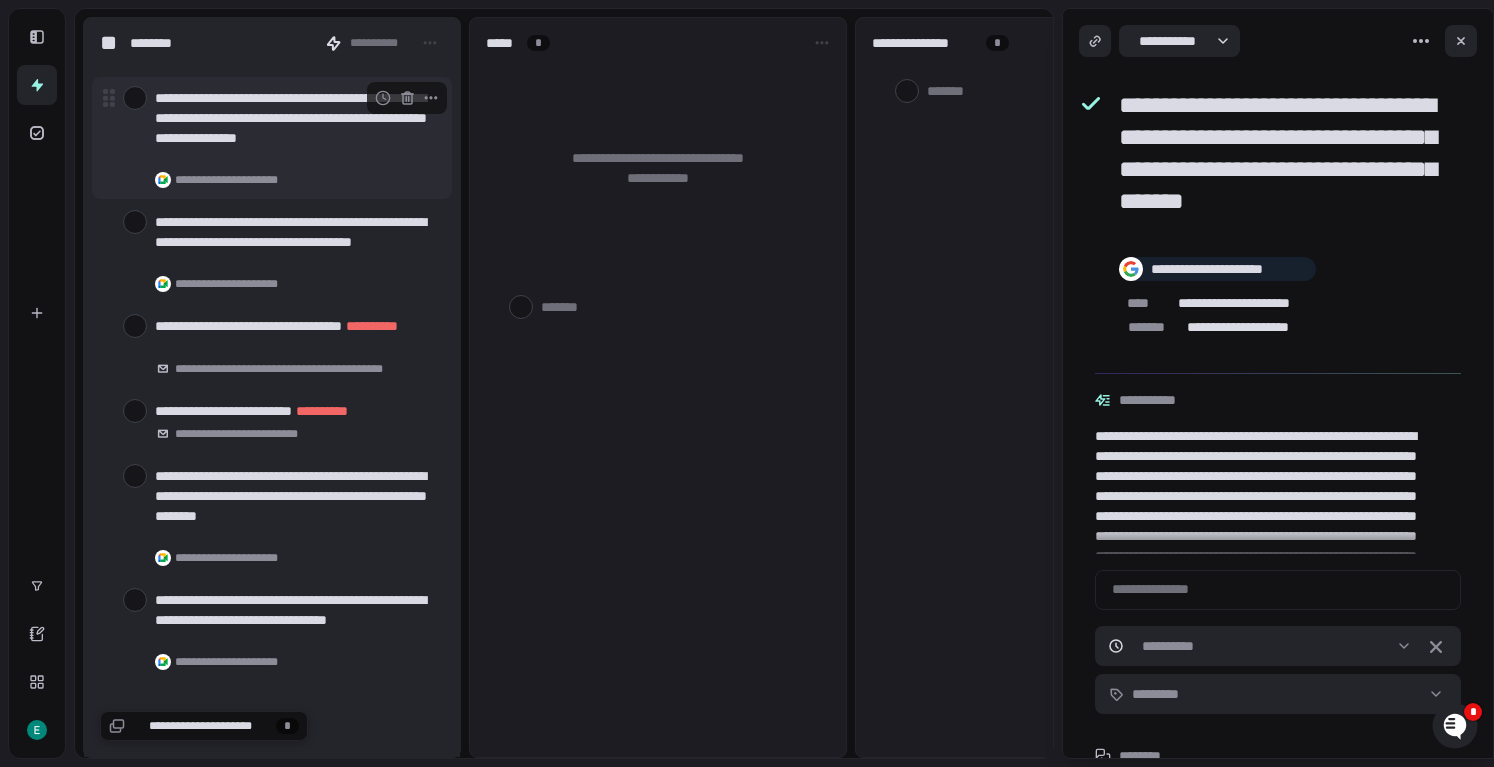 click at bounding box center [135, 326] 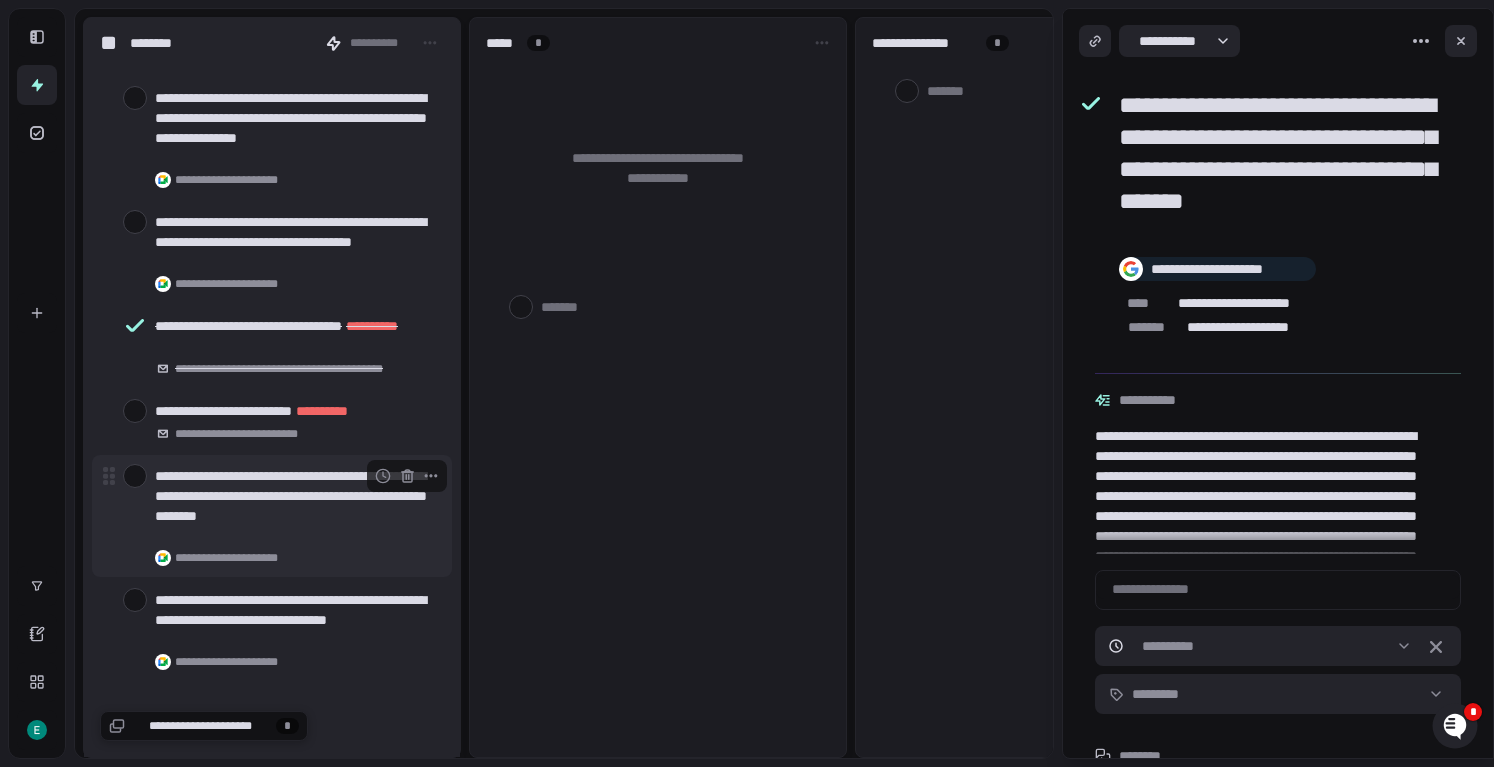 click at bounding box center [135, 476] 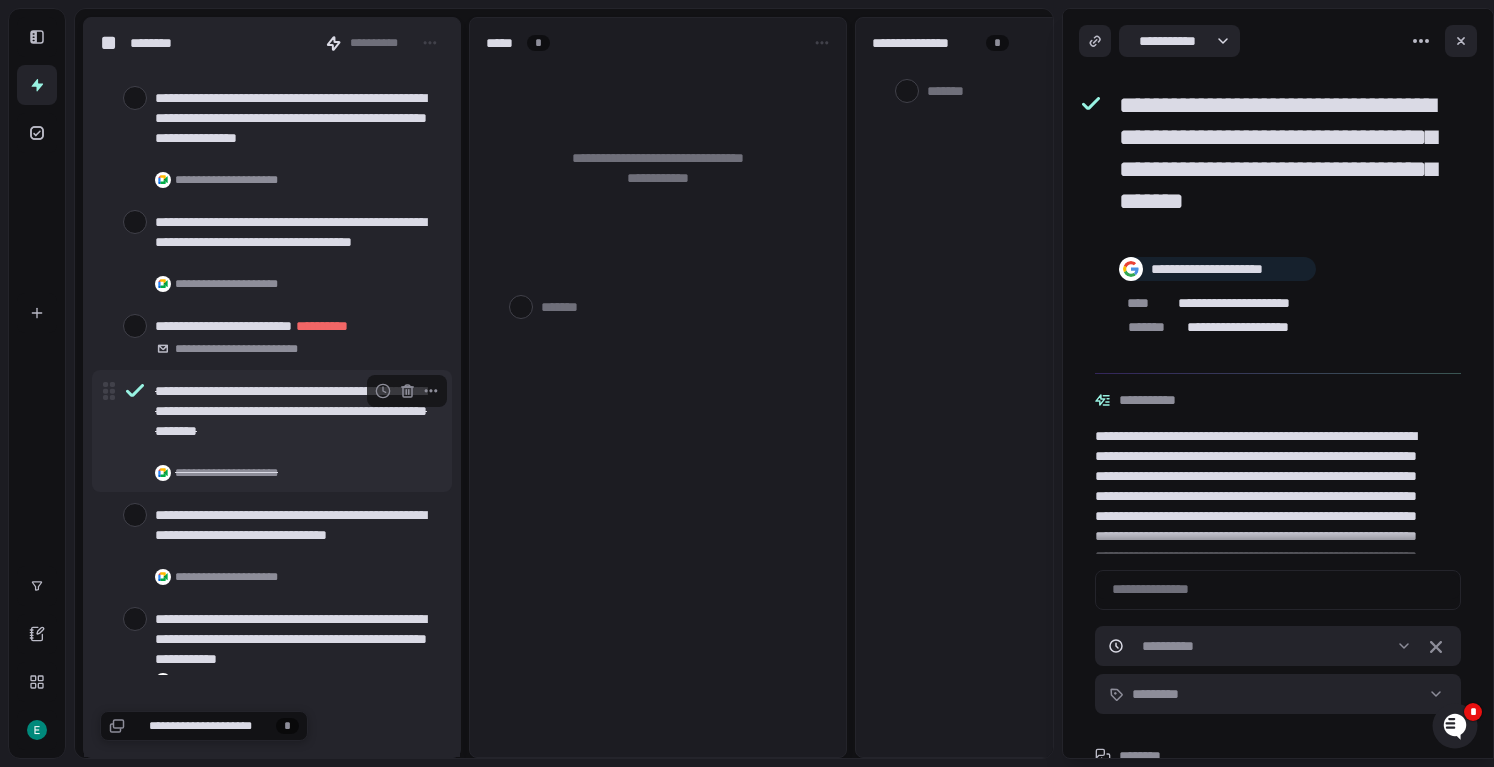 click at bounding box center [135, 515] 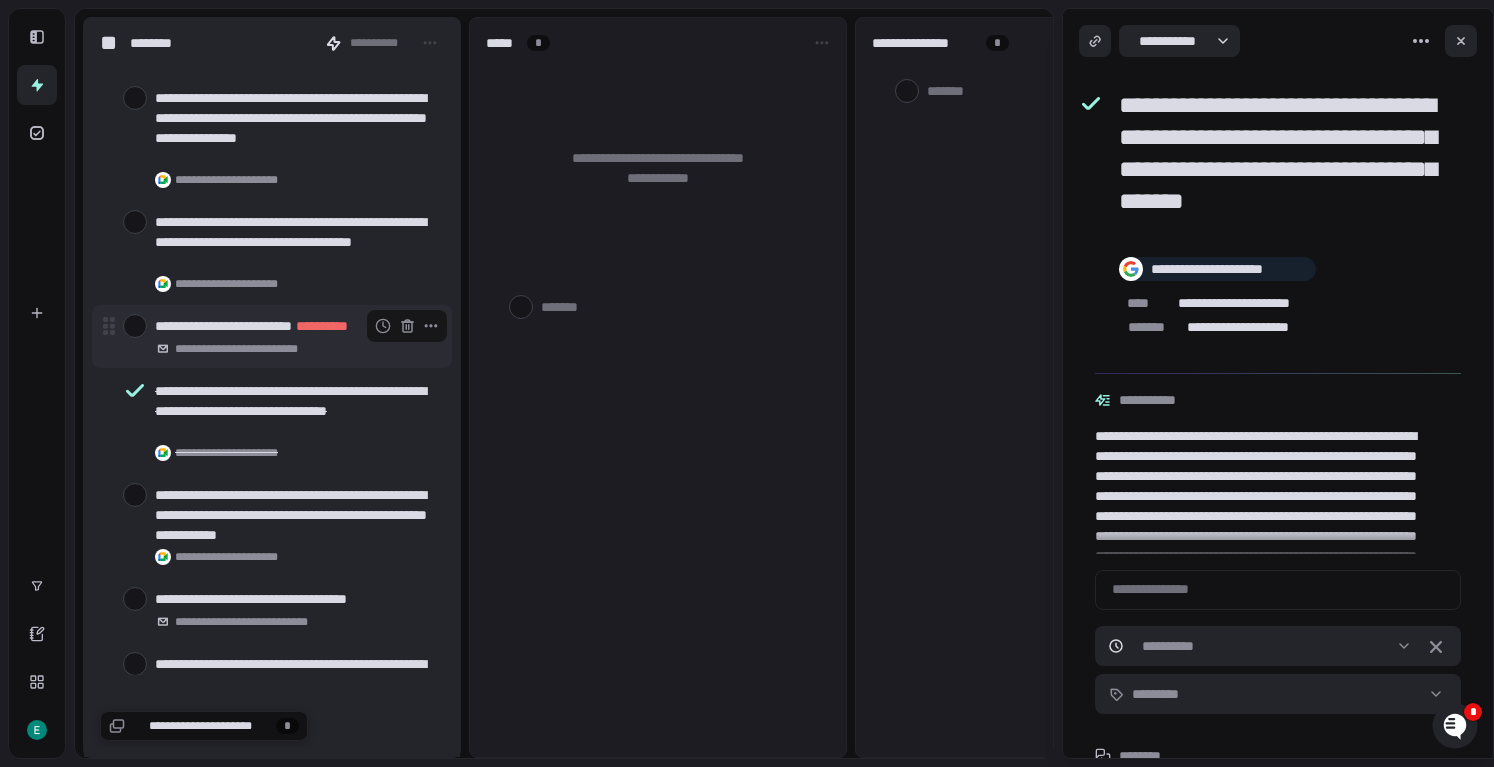 click at bounding box center [135, 326] 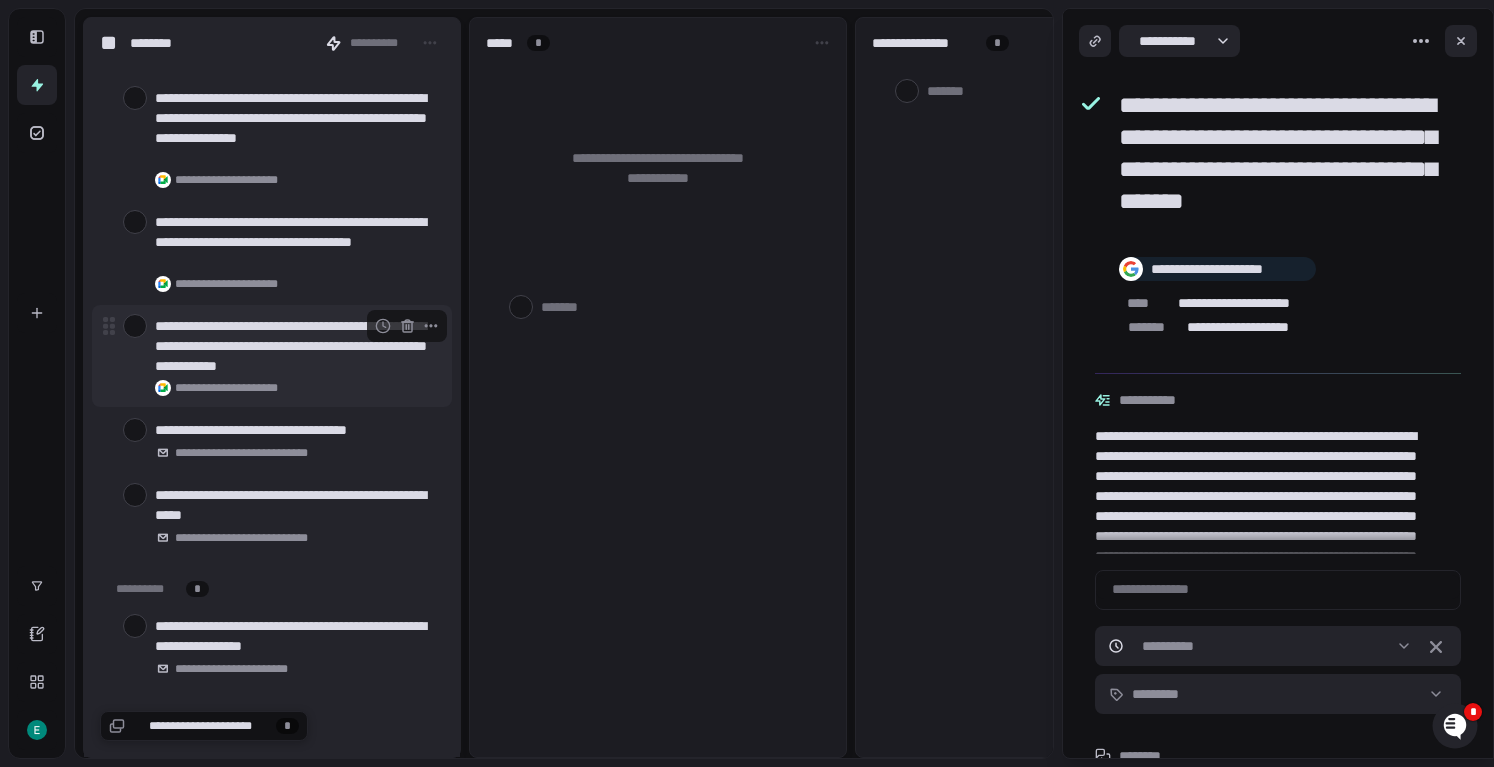 click at bounding box center (135, 326) 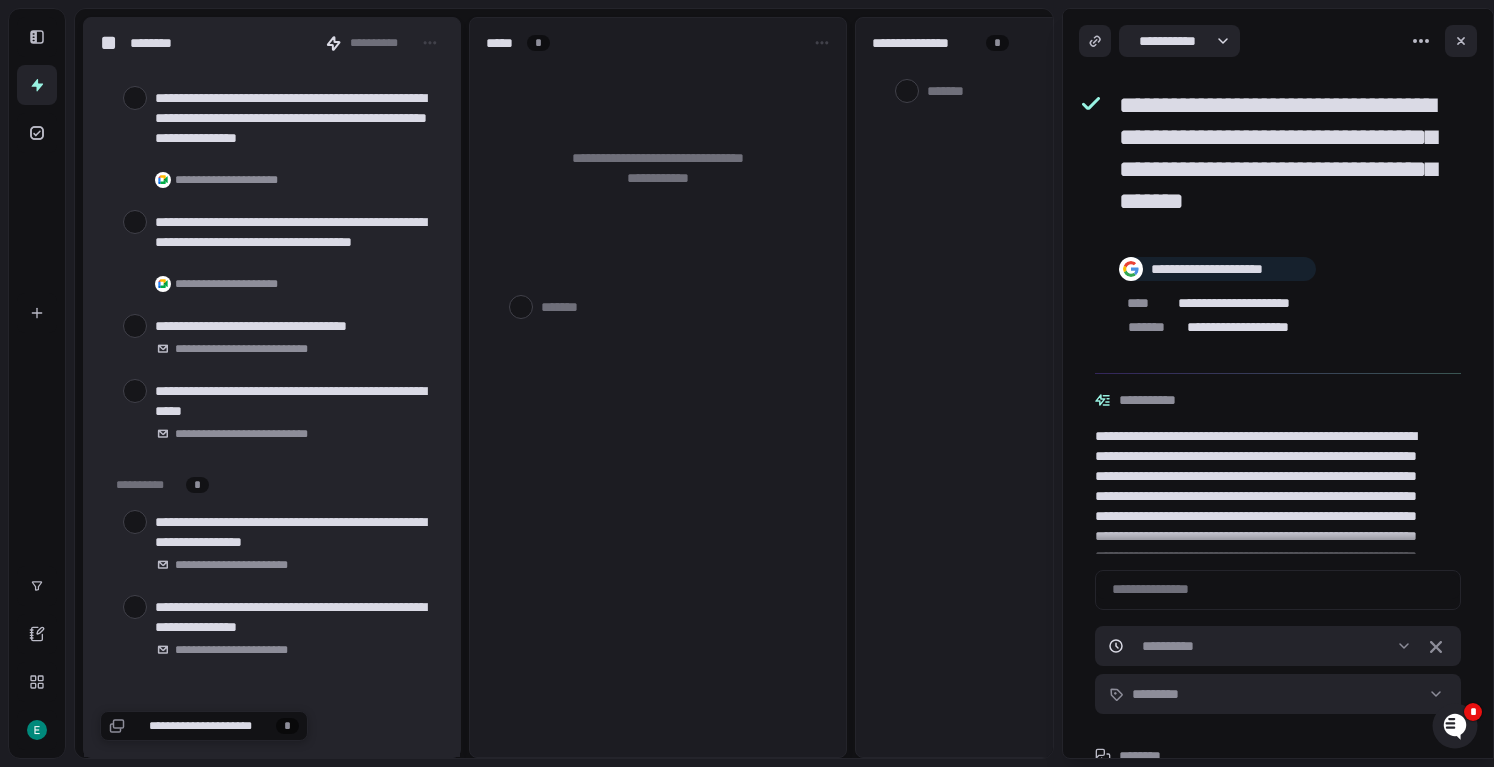 click at bounding box center (135, 326) 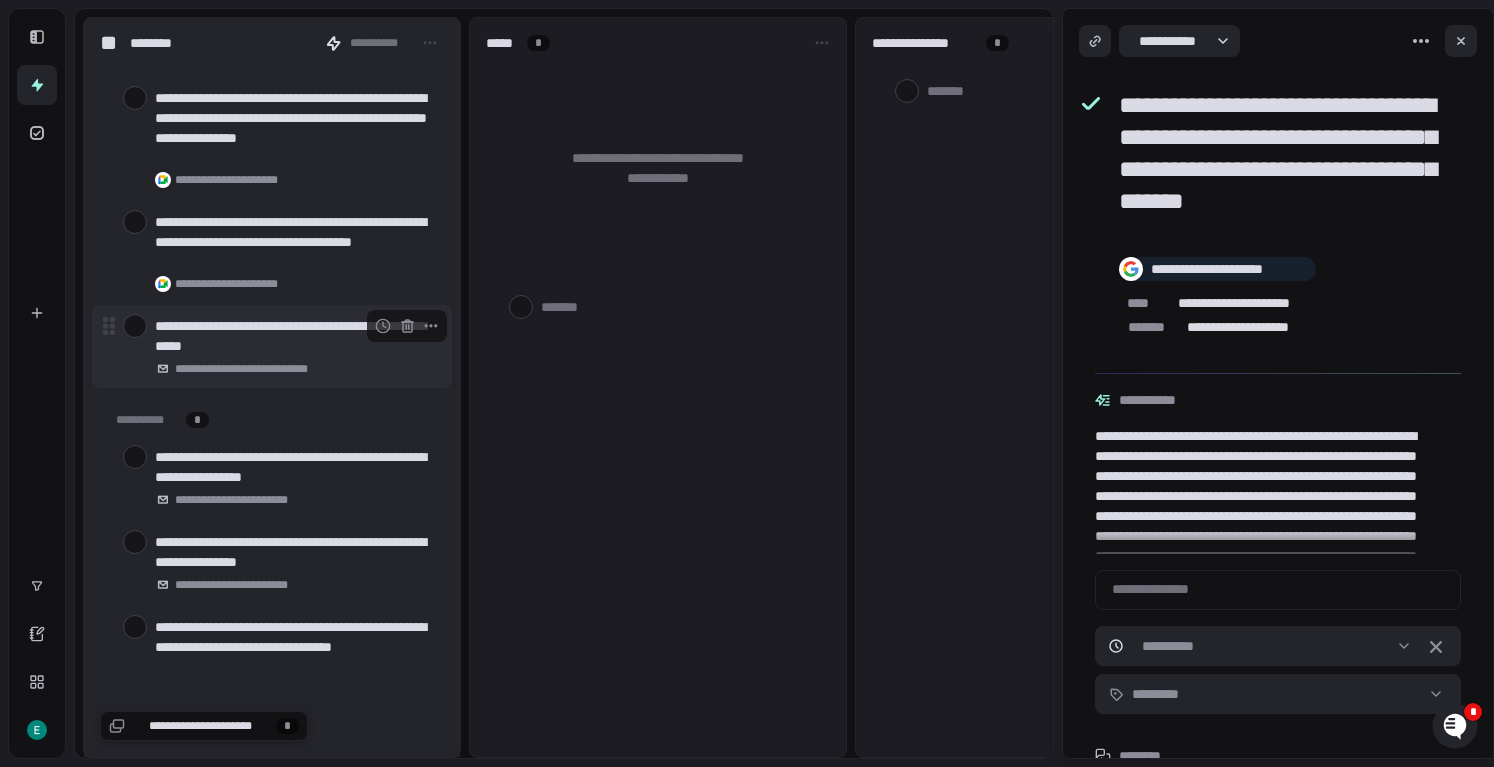 click at bounding box center [135, 326] 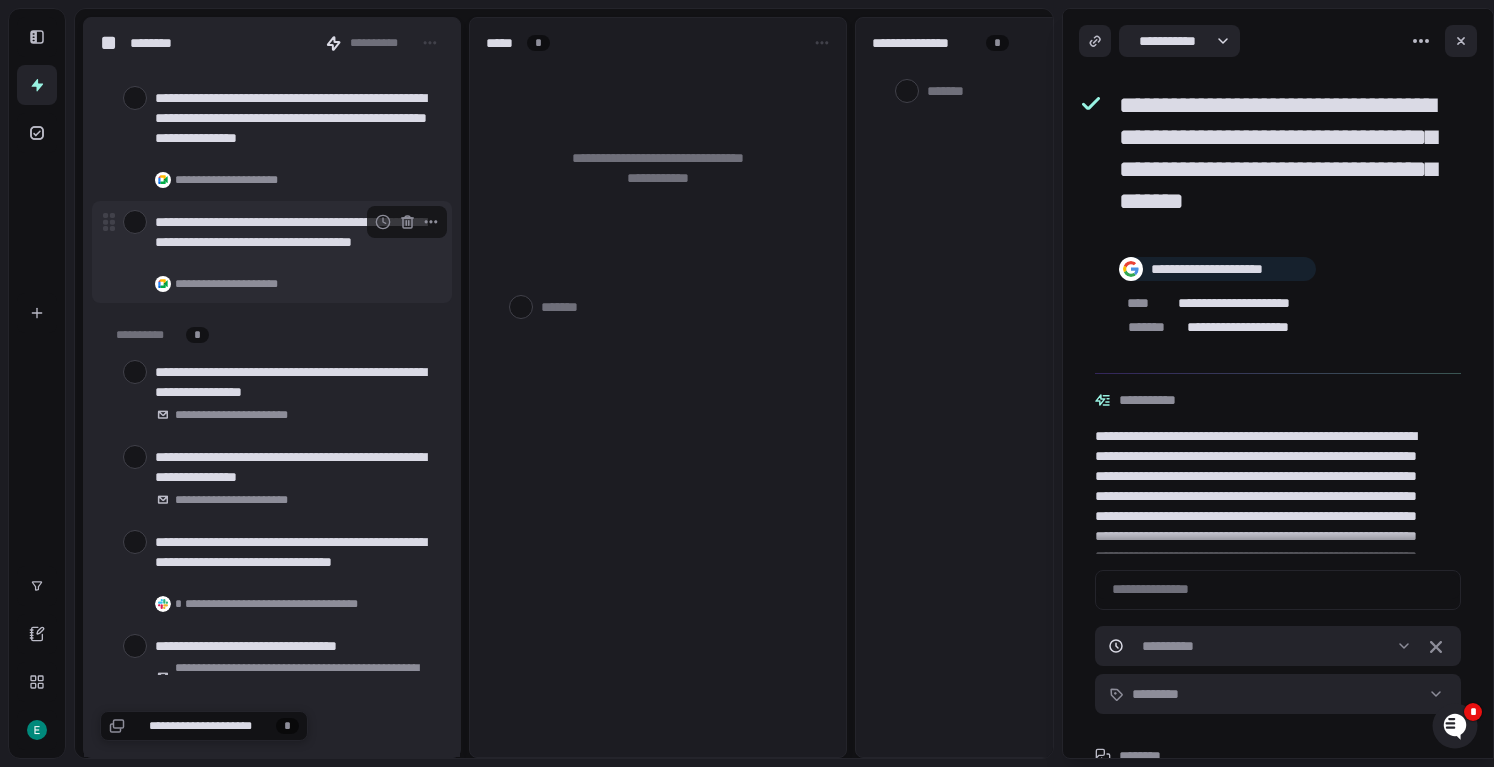 click at bounding box center (135, 222) 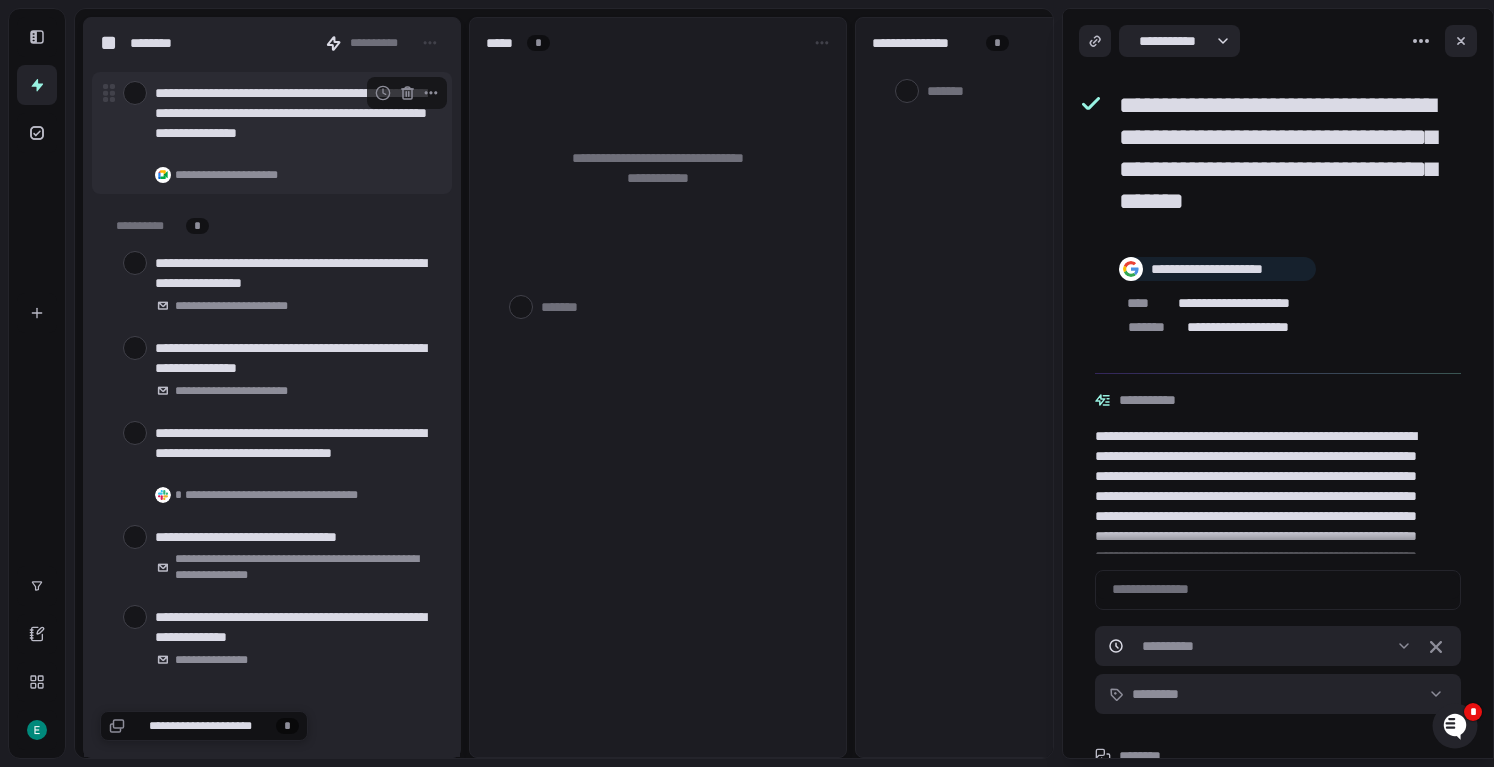 scroll, scrollTop: 49682, scrollLeft: 0, axis: vertical 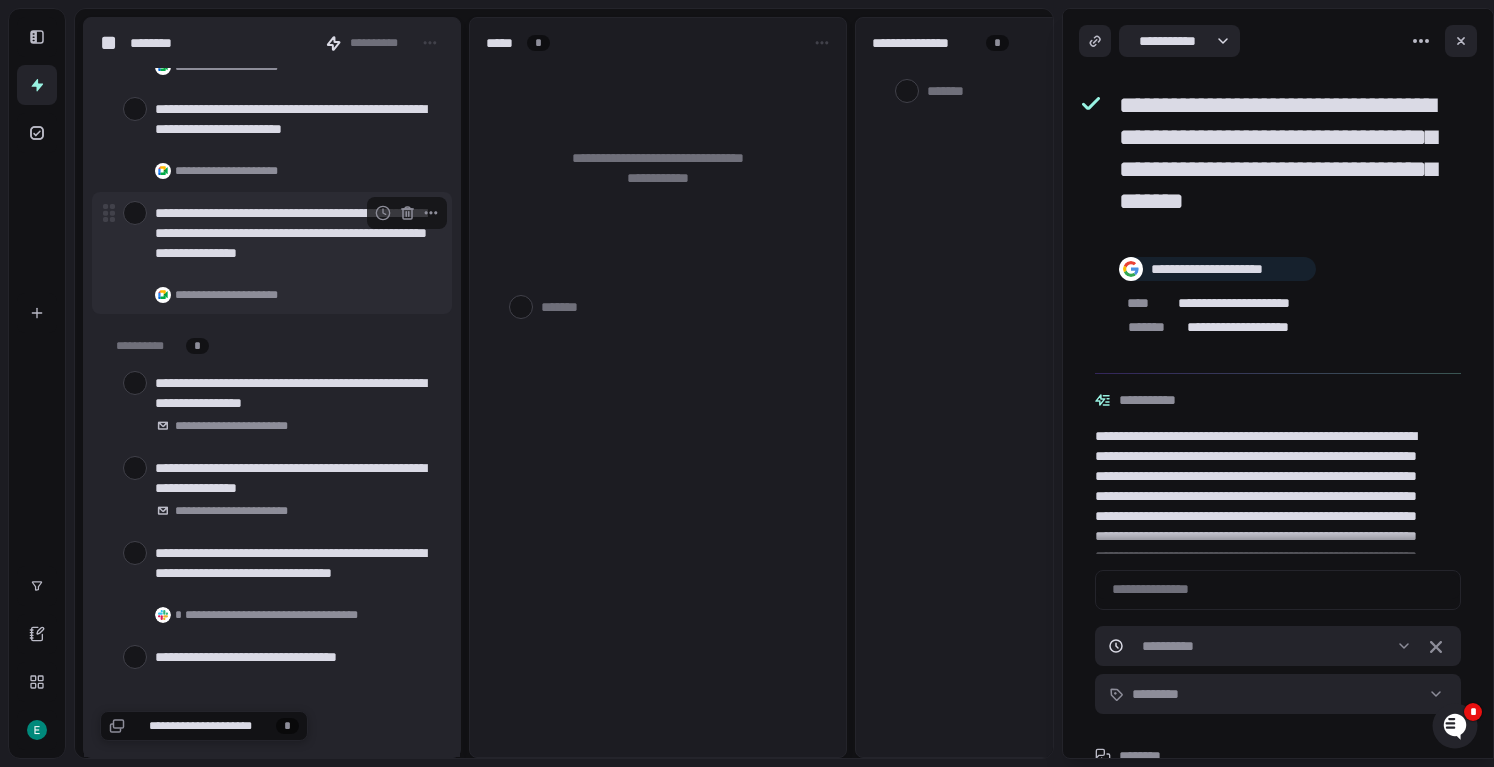 click at bounding box center (135, 213) 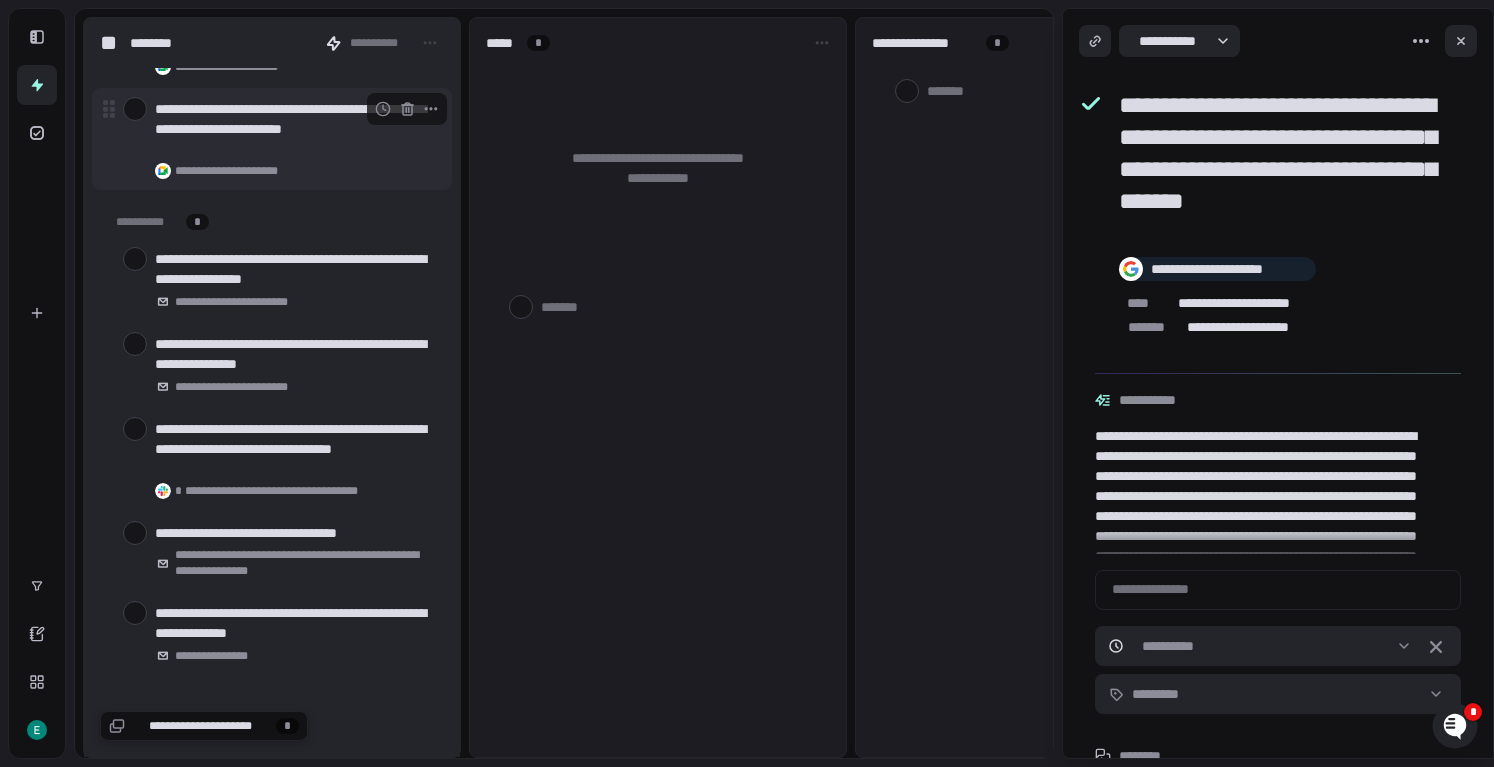 click at bounding box center [135, 109] 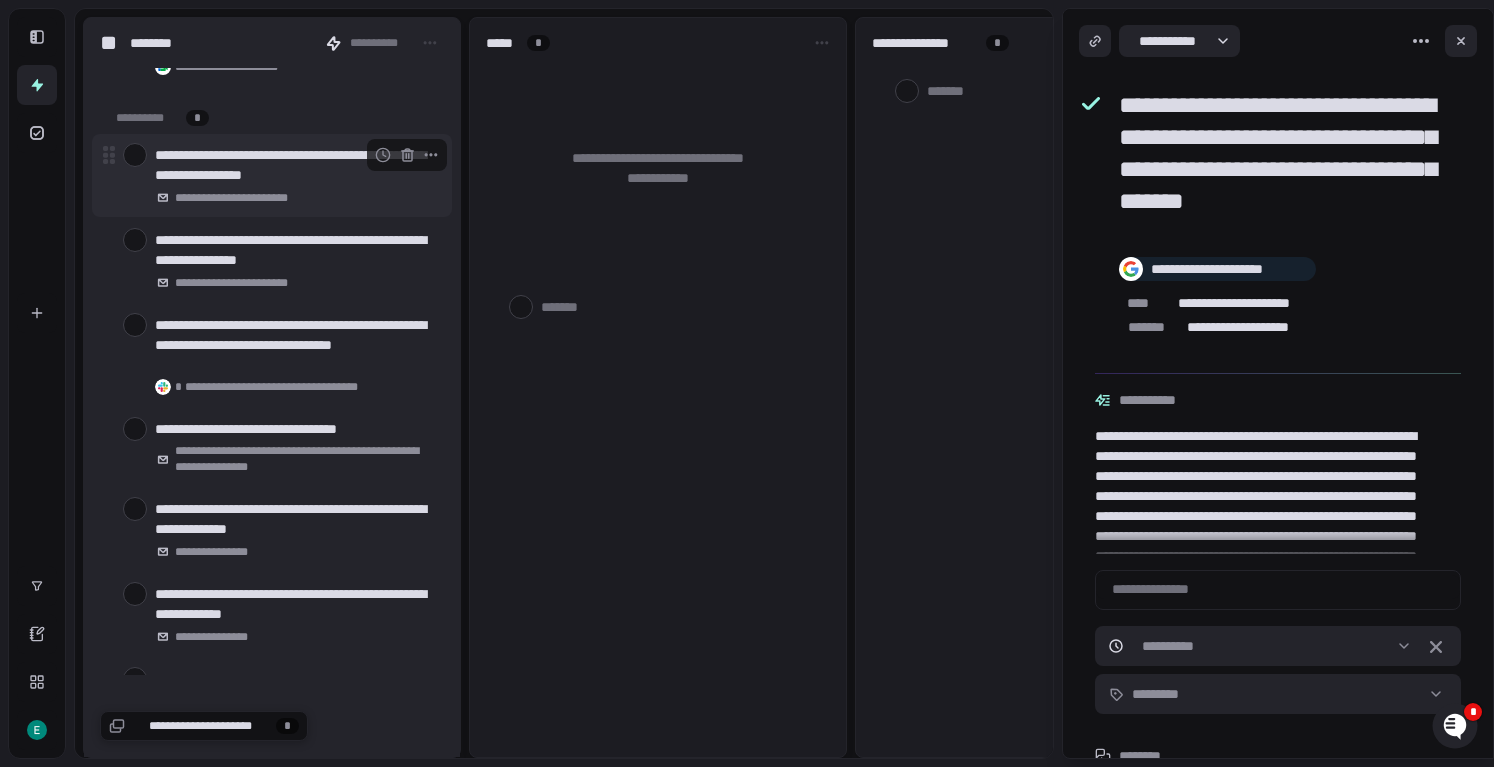 click at bounding box center [135, 155] 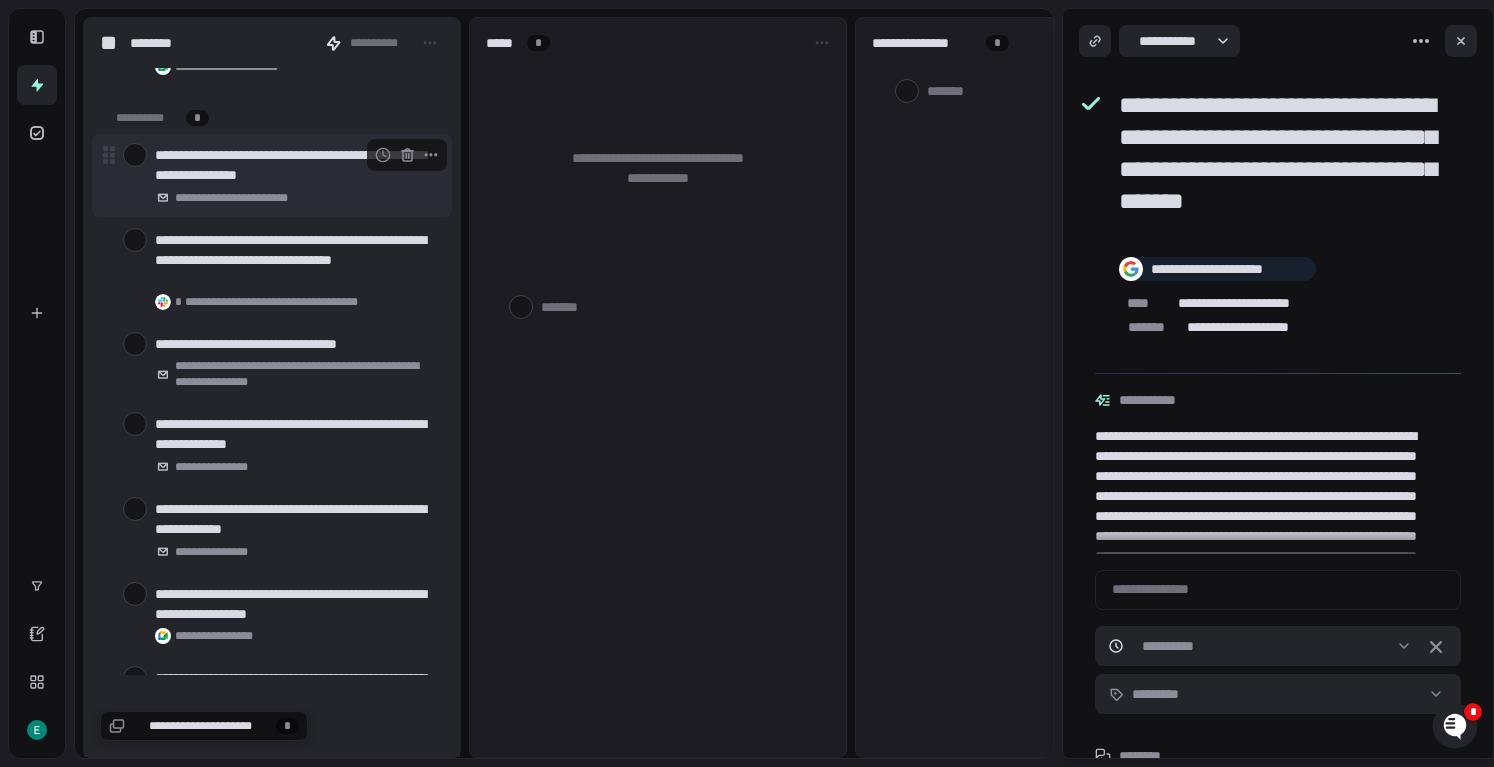 click at bounding box center (135, 155) 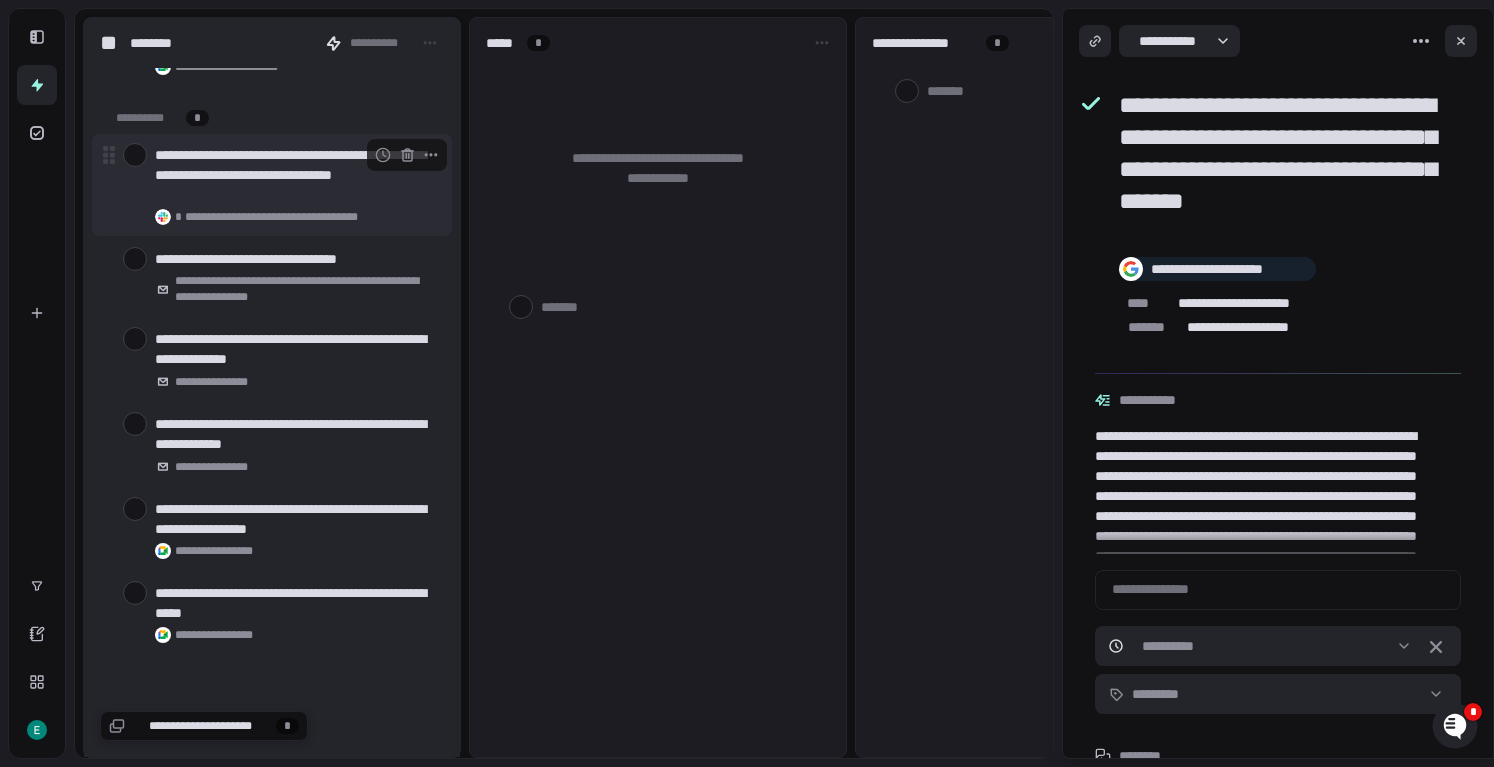 click at bounding box center [135, 155] 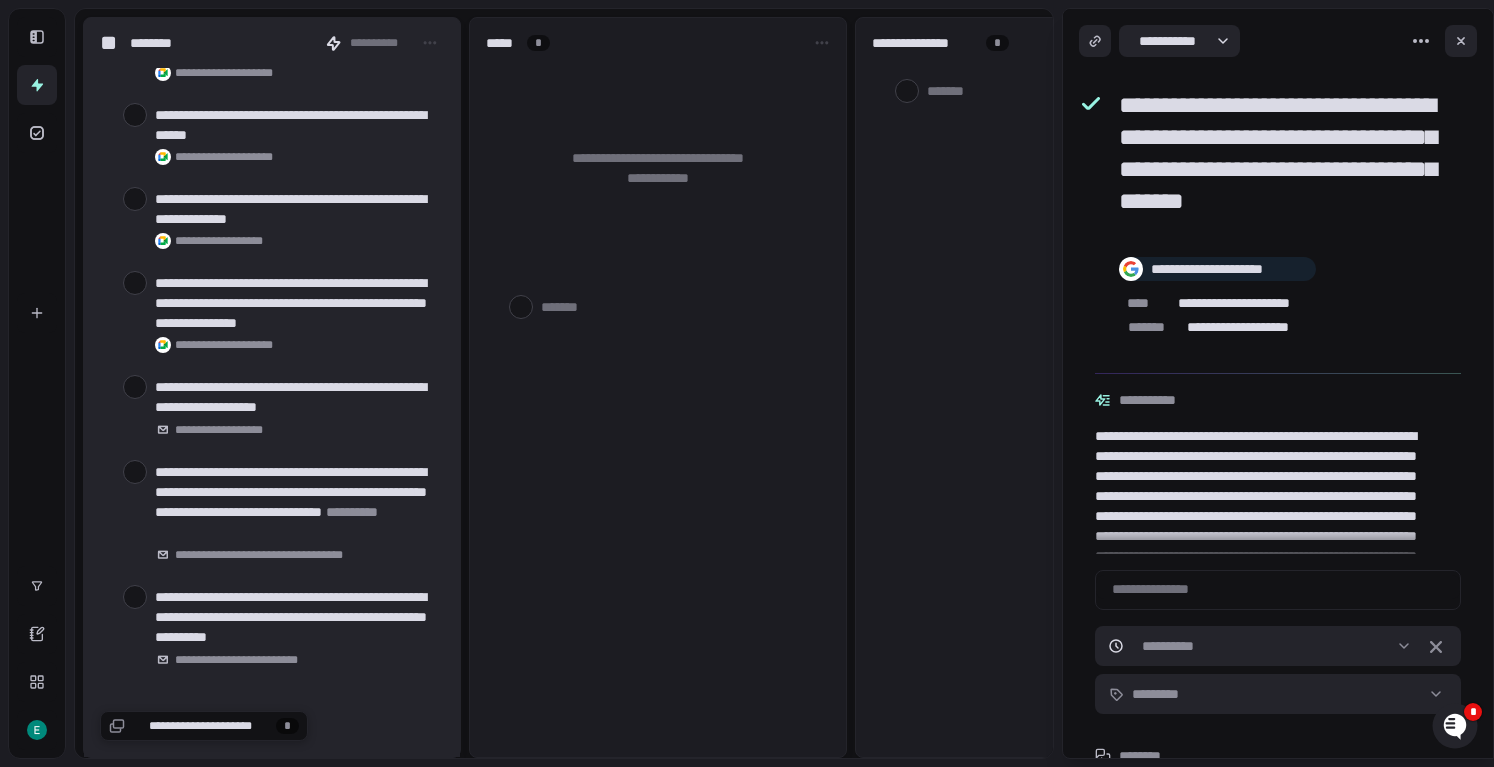 scroll, scrollTop: 15858, scrollLeft: 0, axis: vertical 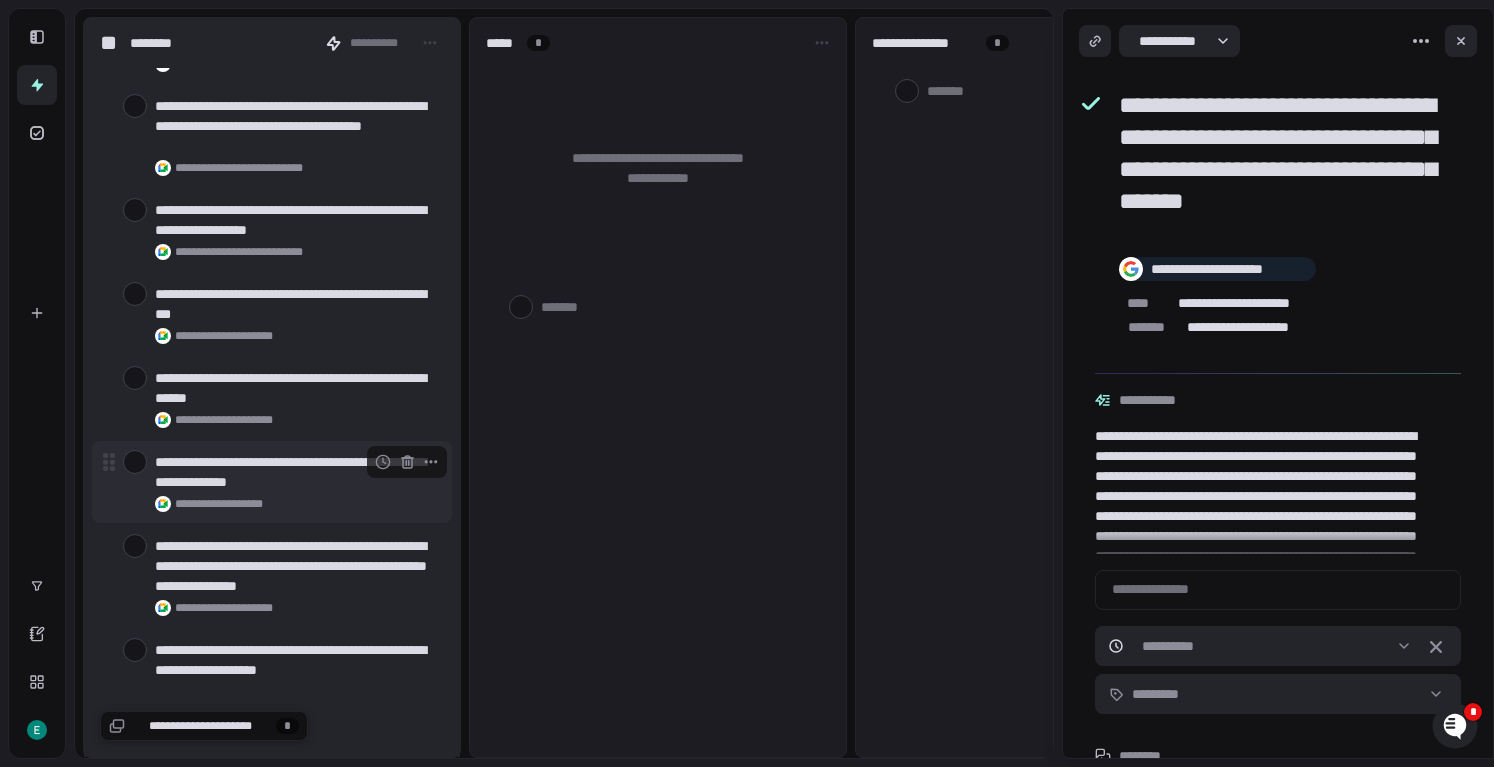 click at bounding box center [135, 462] 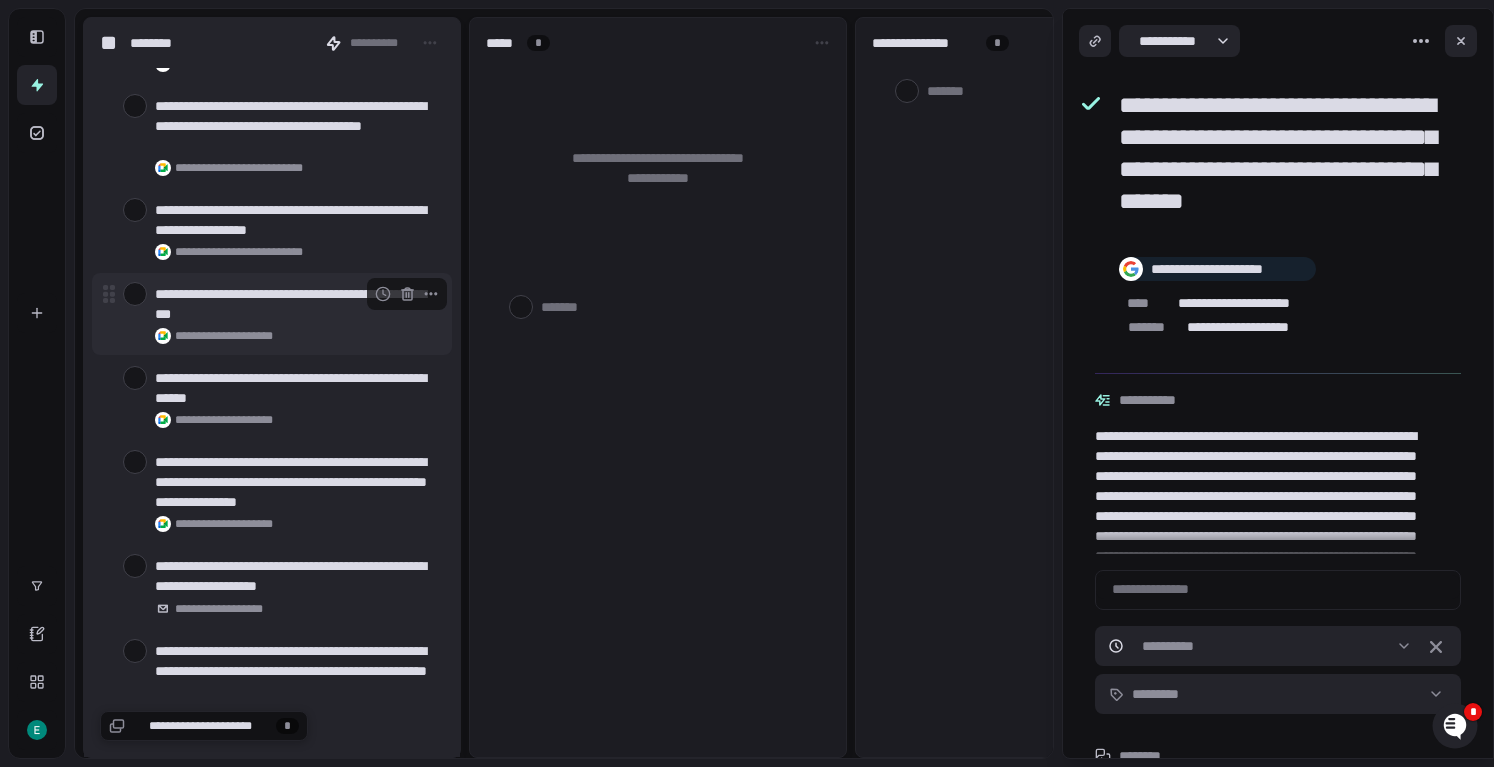 click at bounding box center [135, 378] 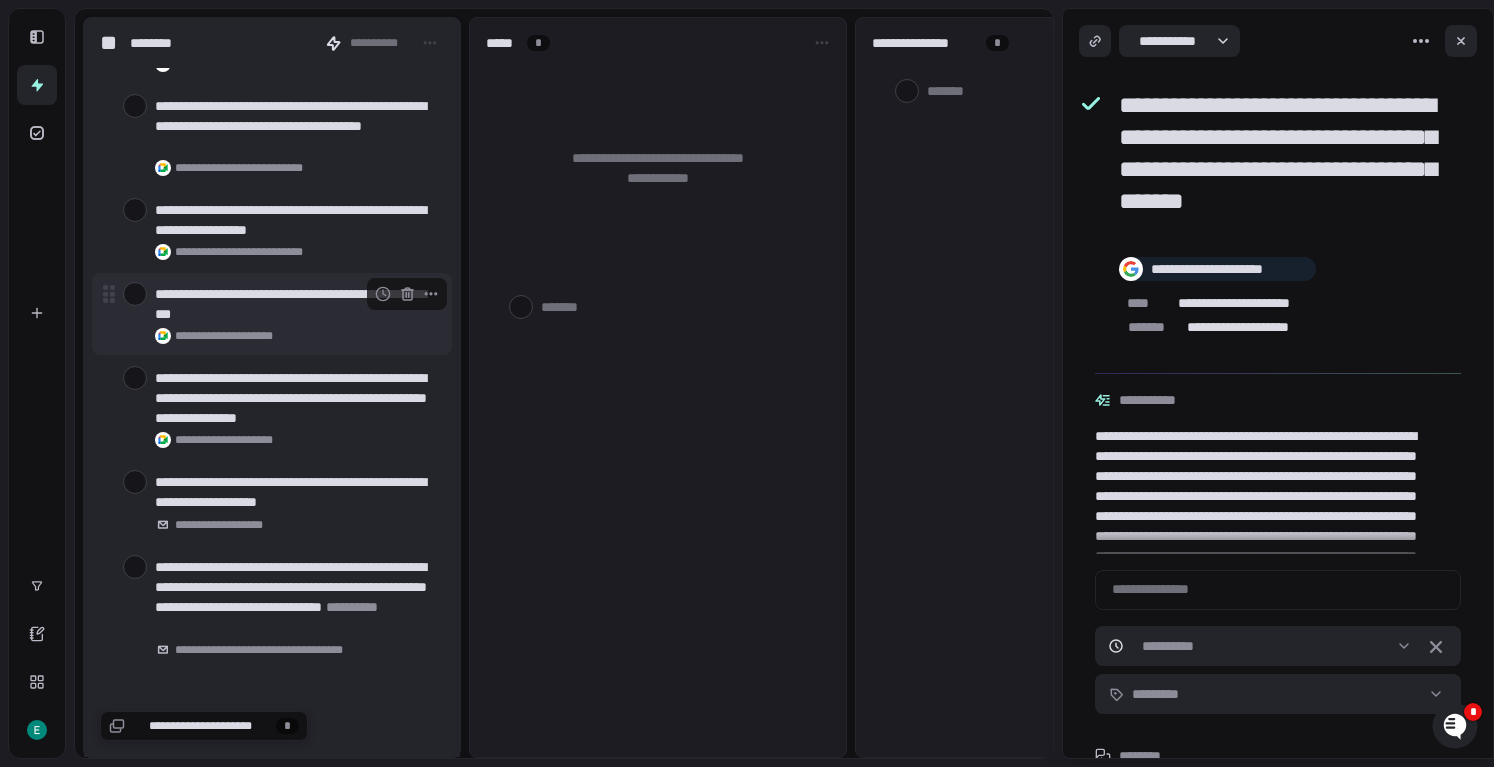 click at bounding box center [135, 294] 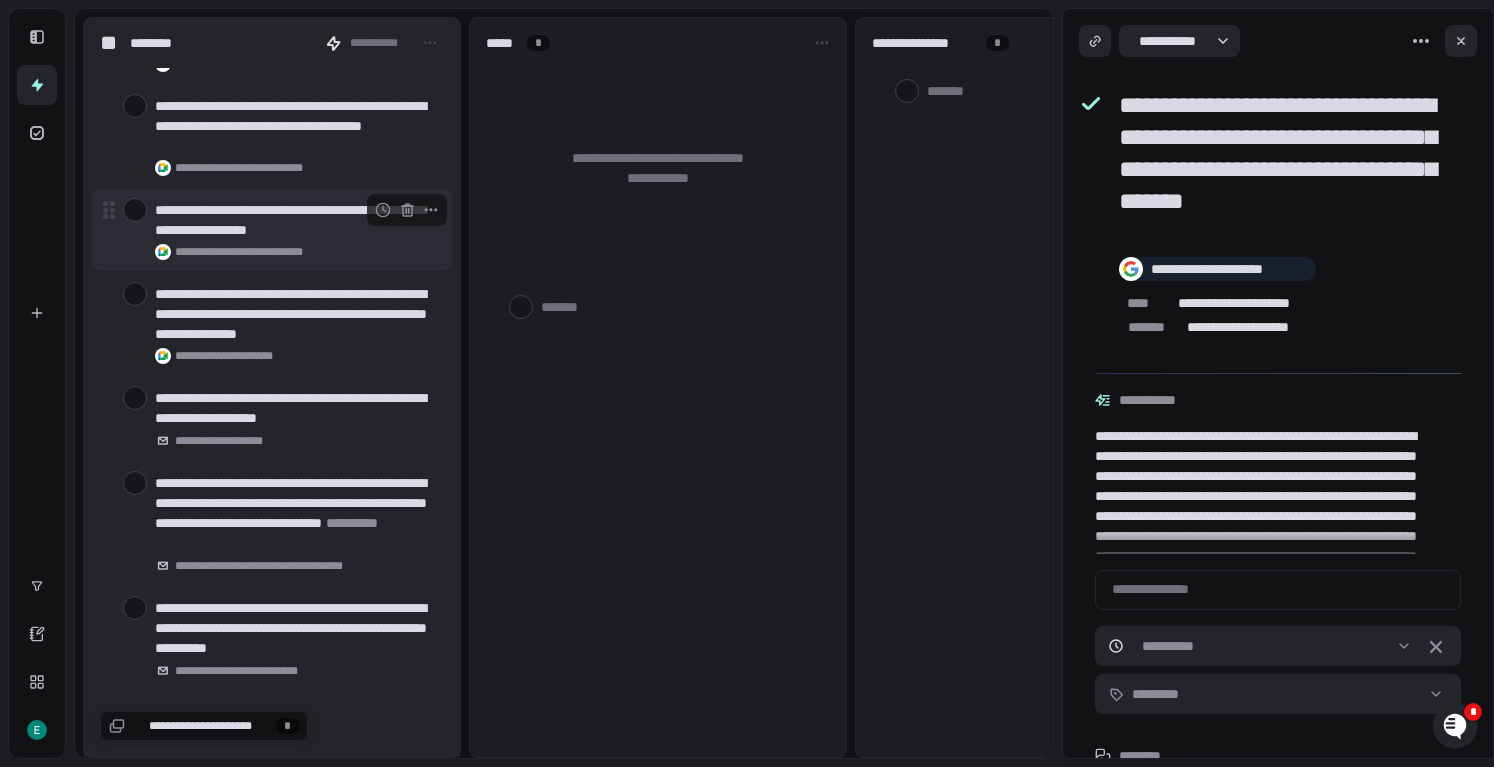 type on "*" 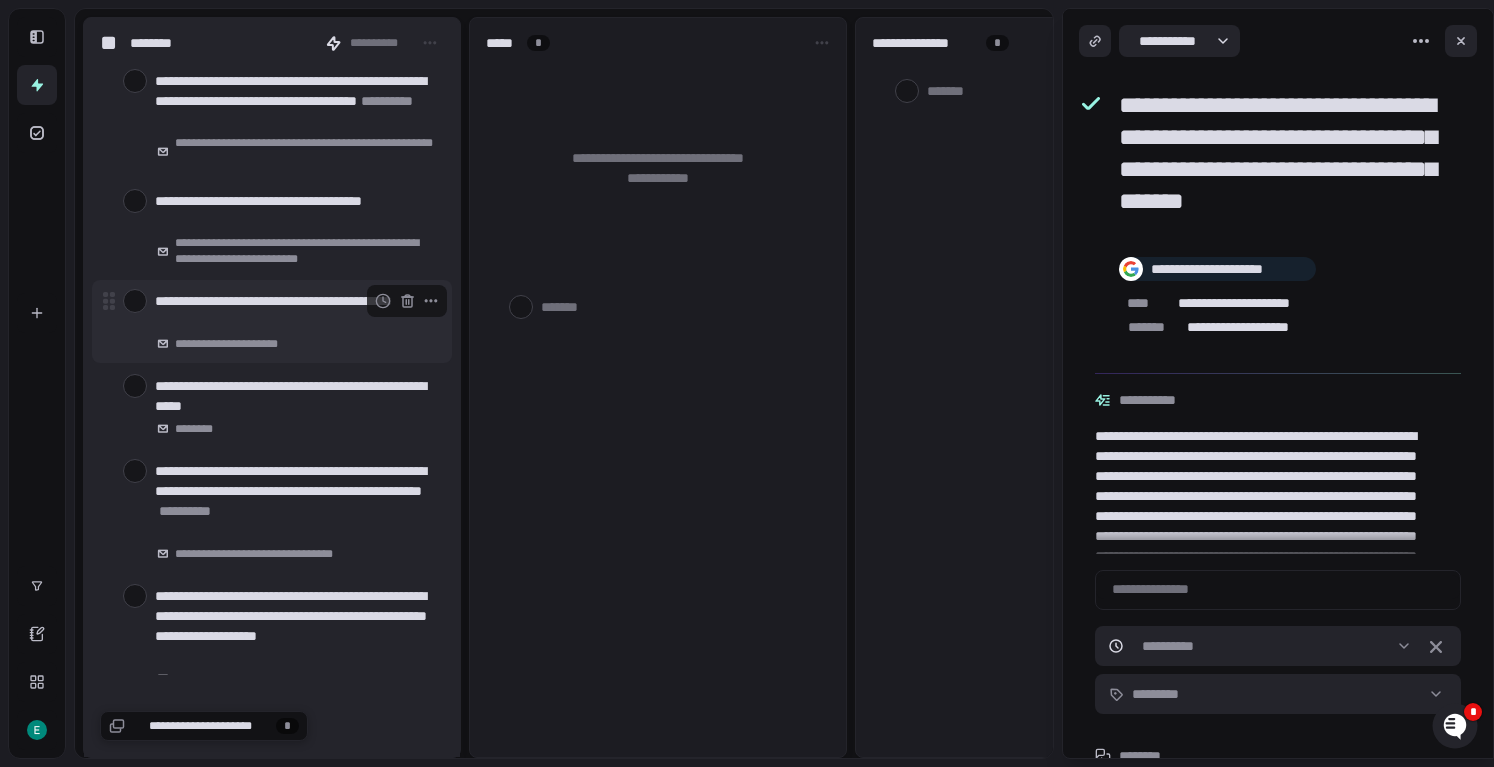scroll, scrollTop: 325, scrollLeft: 0, axis: vertical 